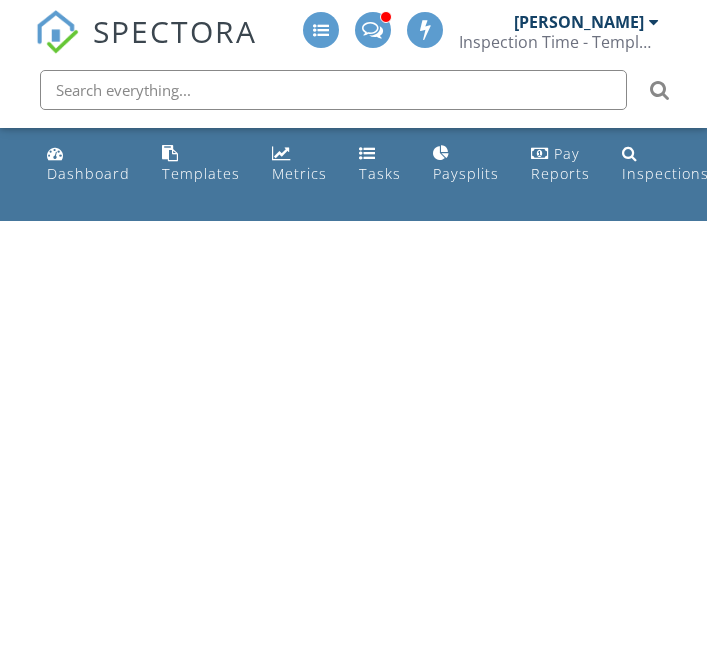 scroll, scrollTop: 0, scrollLeft: 0, axis: both 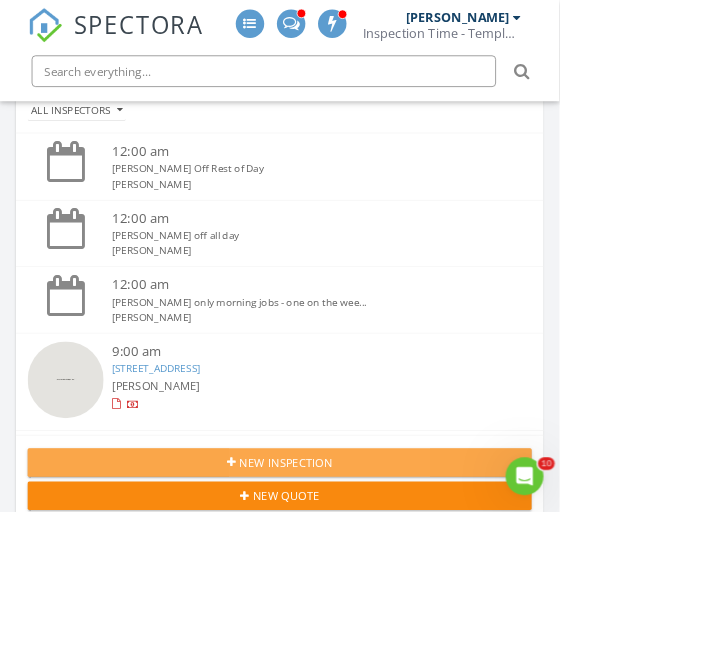 click on "New Inspection" at bounding box center [353, 584] 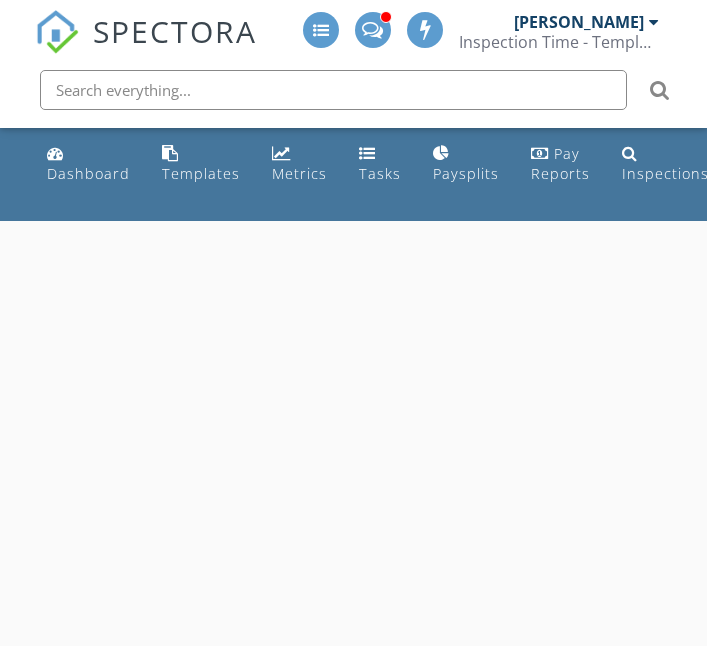 scroll, scrollTop: 0, scrollLeft: 0, axis: both 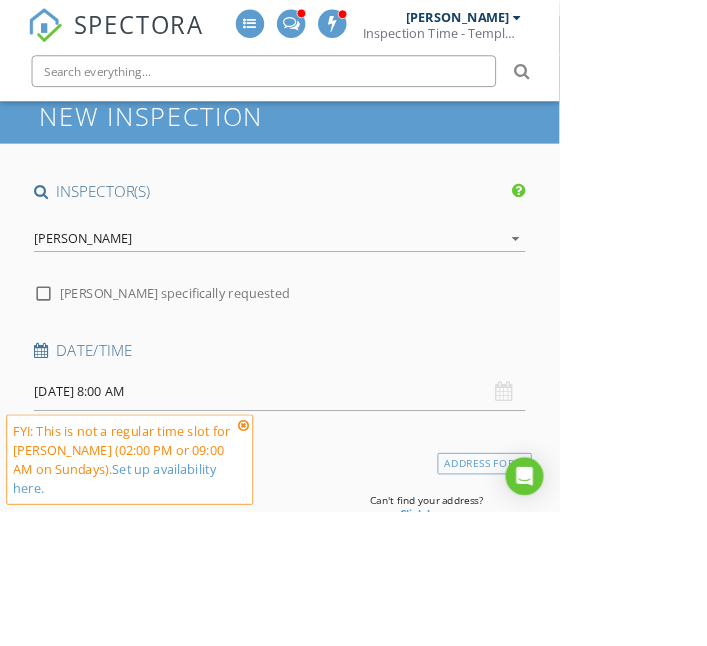 click on "[PERSON_NAME]" at bounding box center [339, 302] 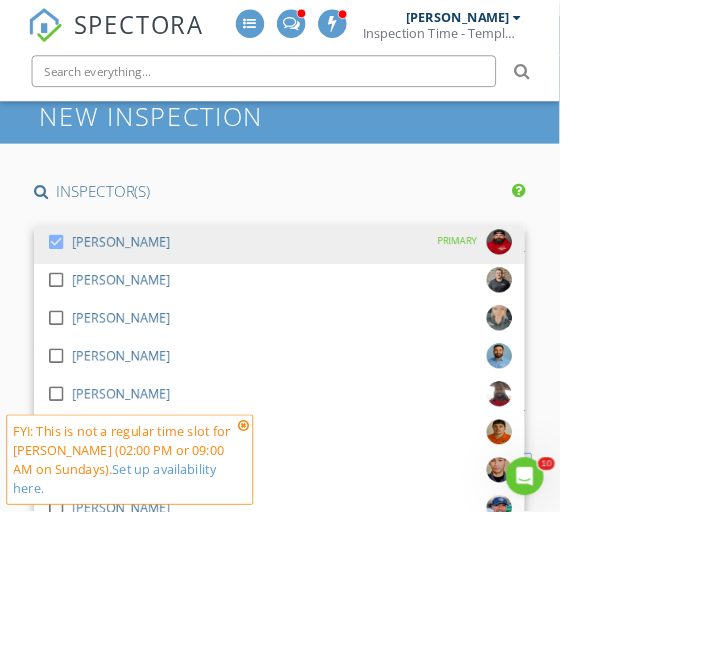 scroll, scrollTop: 0, scrollLeft: 0, axis: both 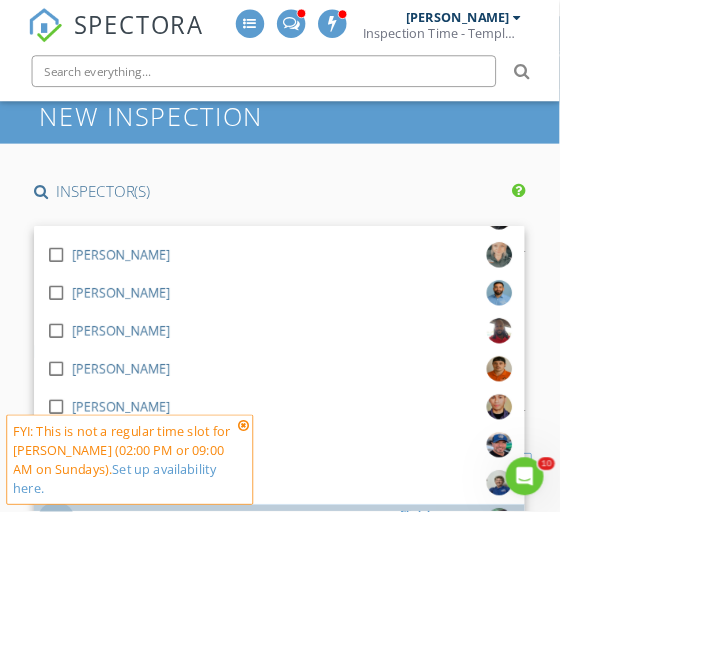 click at bounding box center (71, 658) 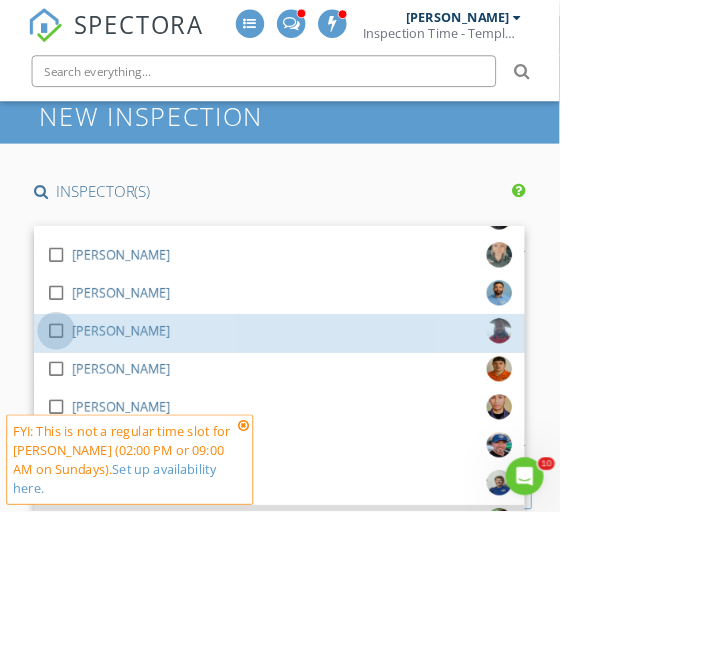 scroll, scrollTop: 0, scrollLeft: 0, axis: both 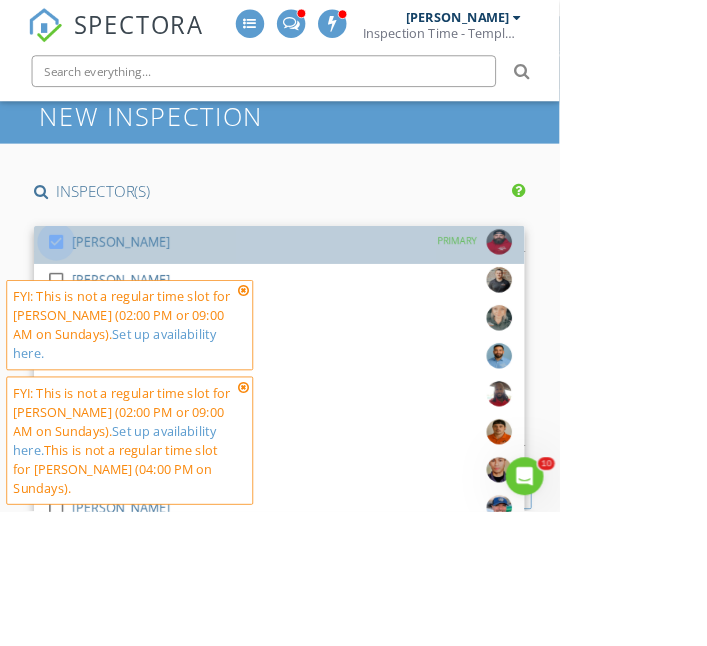 click at bounding box center (71, 306) 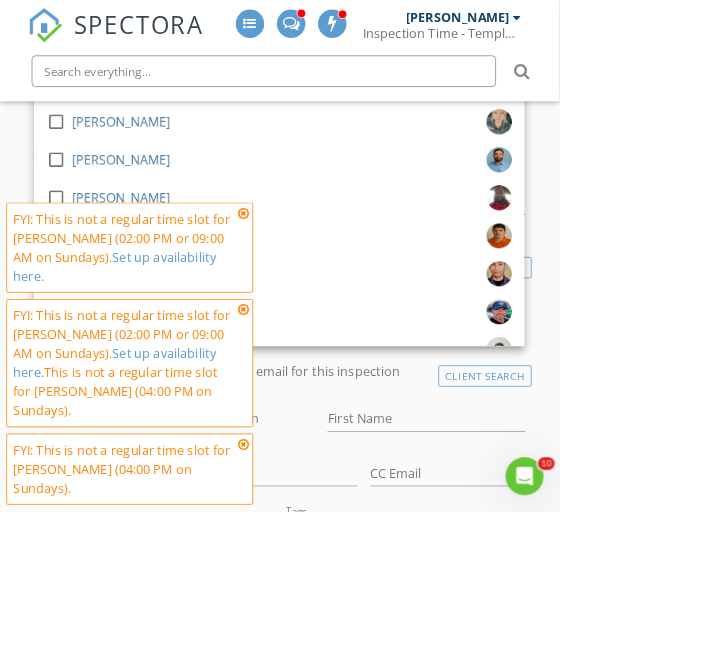 scroll, scrollTop: 352, scrollLeft: 0, axis: vertical 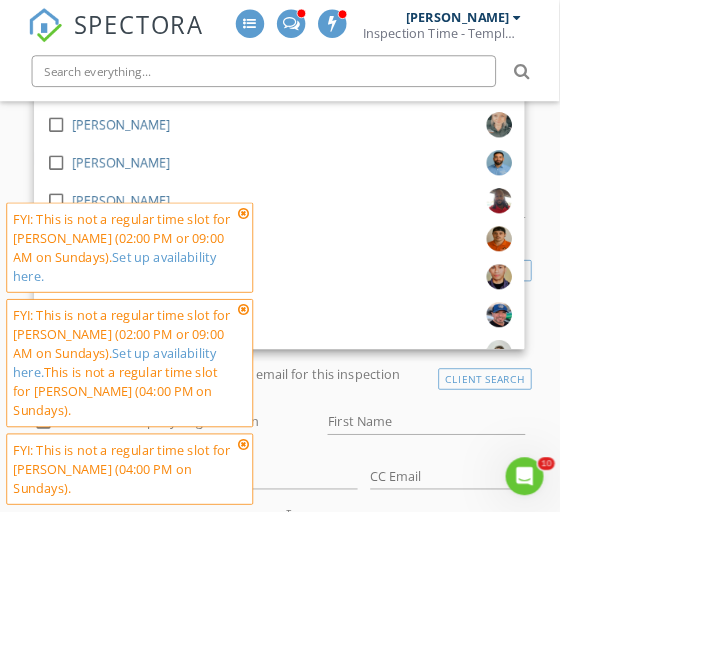 click at bounding box center (308, 269) 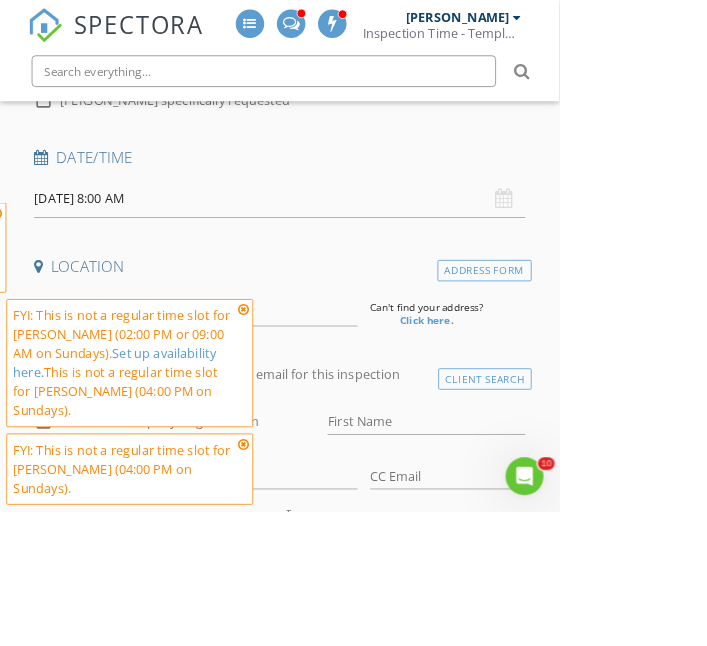 click at bounding box center (308, 391) 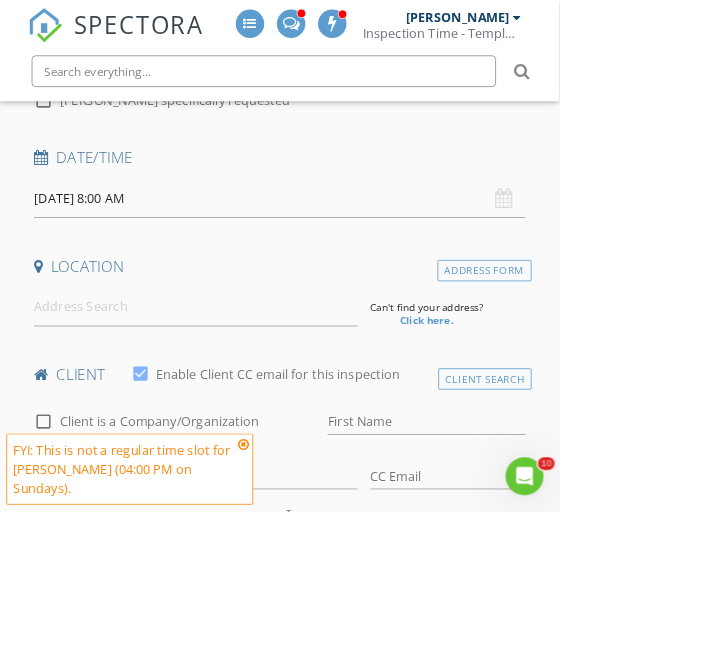 click at bounding box center (308, 561) 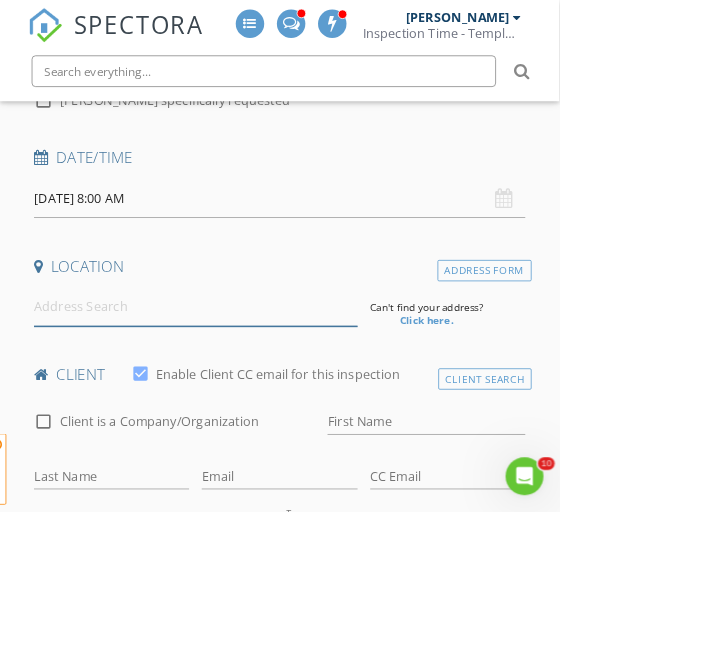 click at bounding box center [247, 387] 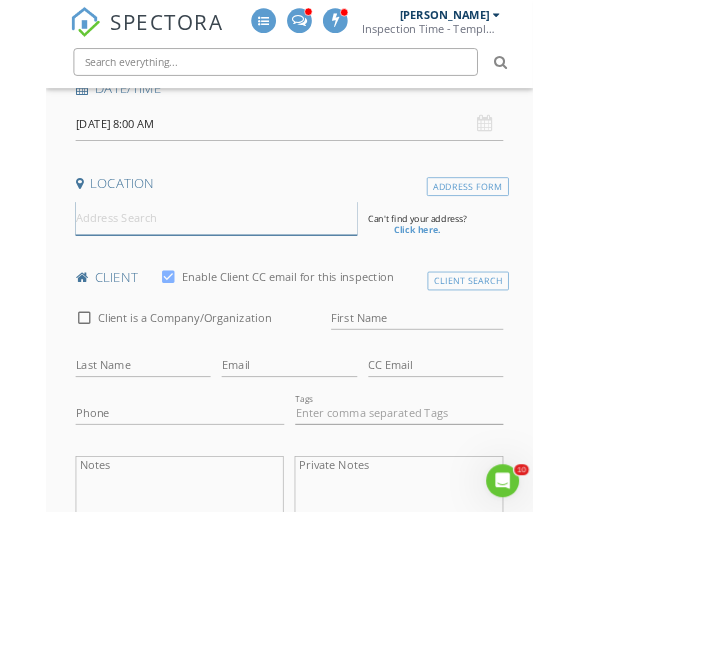 scroll, scrollTop: 433, scrollLeft: 0, axis: vertical 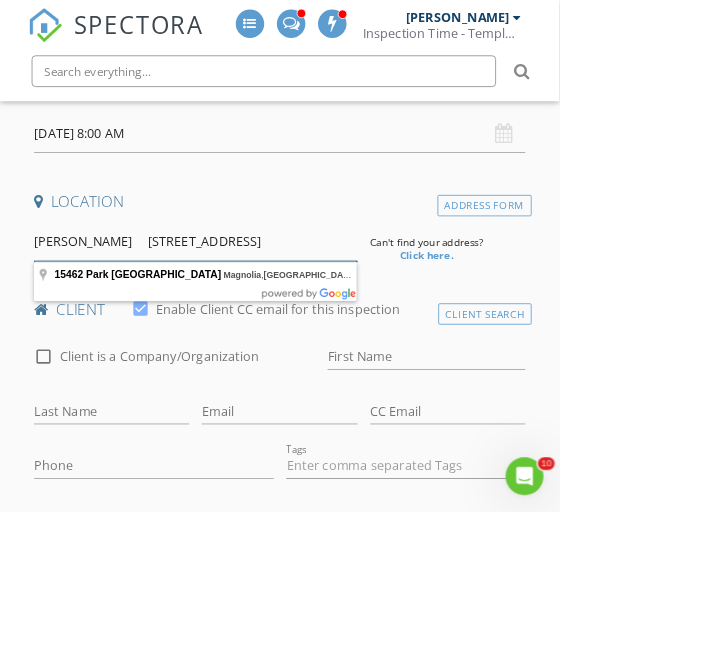 type on "Todd wooten     15462 park perch place, magnolia tx 77354" 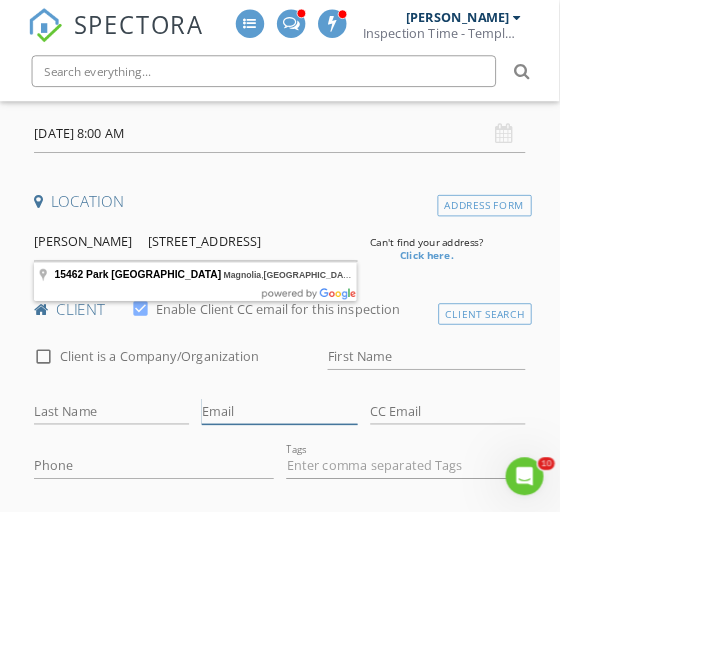 click on "Email" at bounding box center [353, 520] 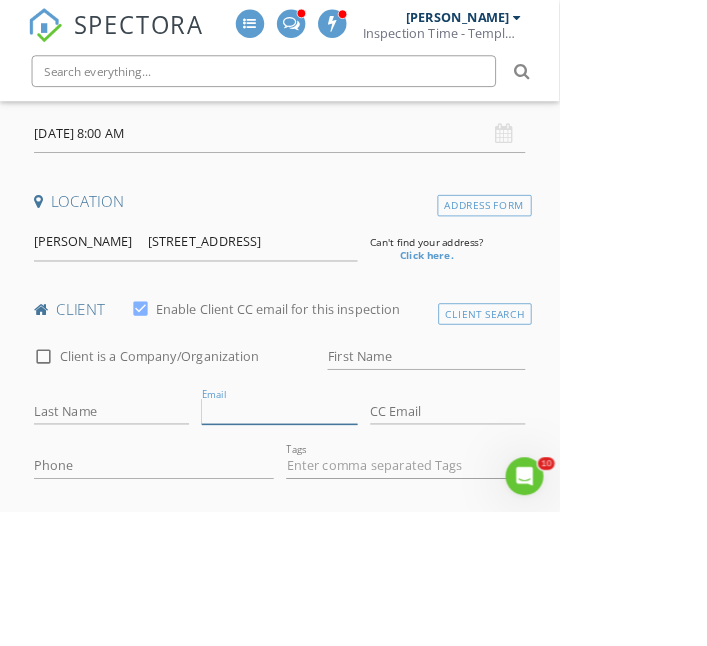 scroll, scrollTop: 0, scrollLeft: 0, axis: both 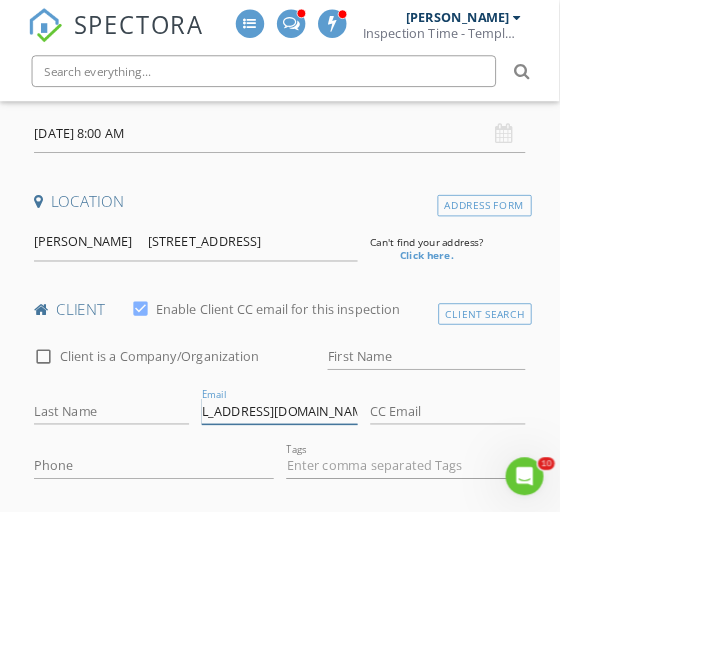 type on "Backpackingagenda@gmail.com" 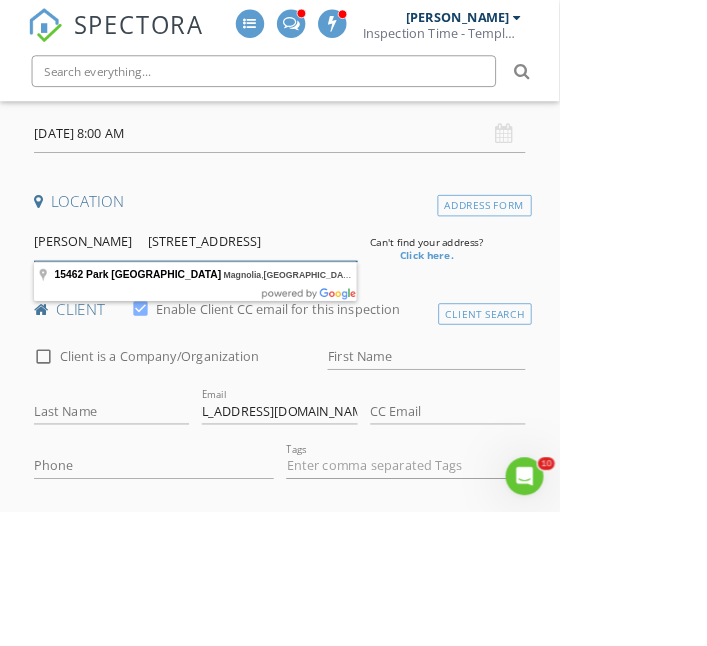 scroll, scrollTop: 0, scrollLeft: 0, axis: both 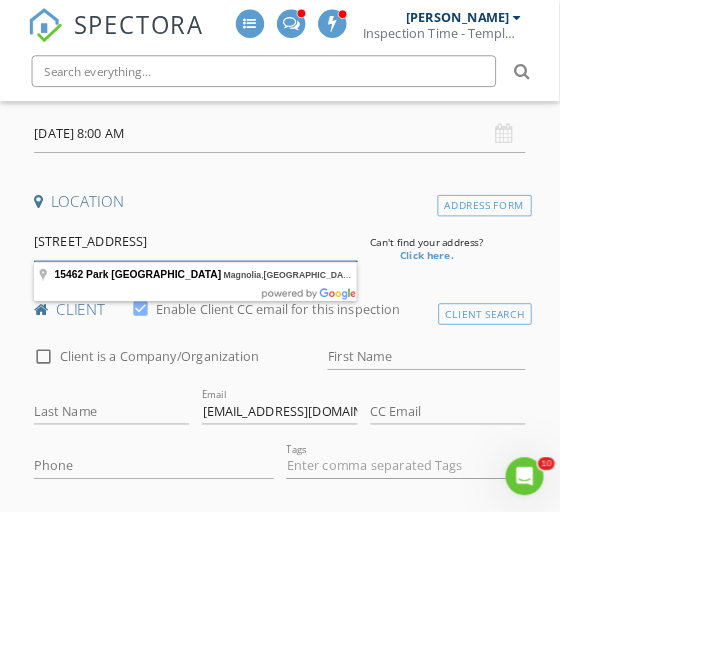 type on "15462 park perch place, magnolia tx 77354" 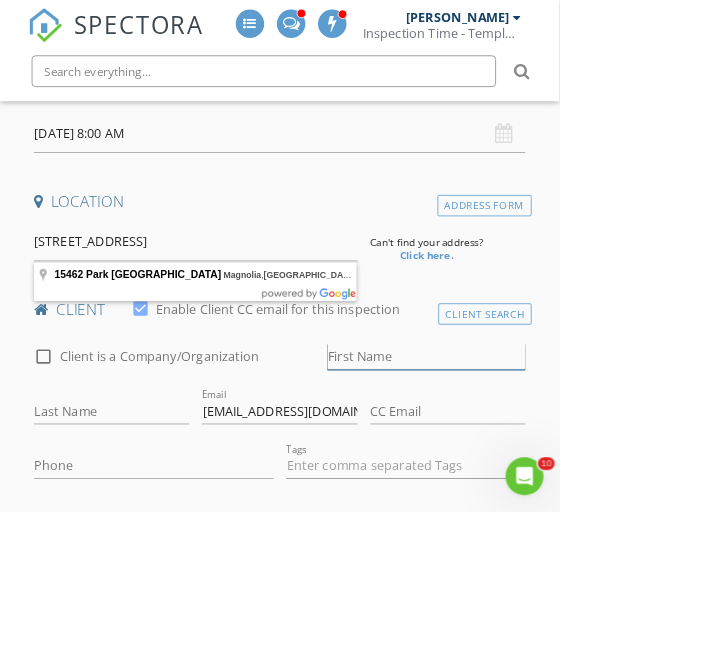 click on "First Name" at bounding box center [539, 451] 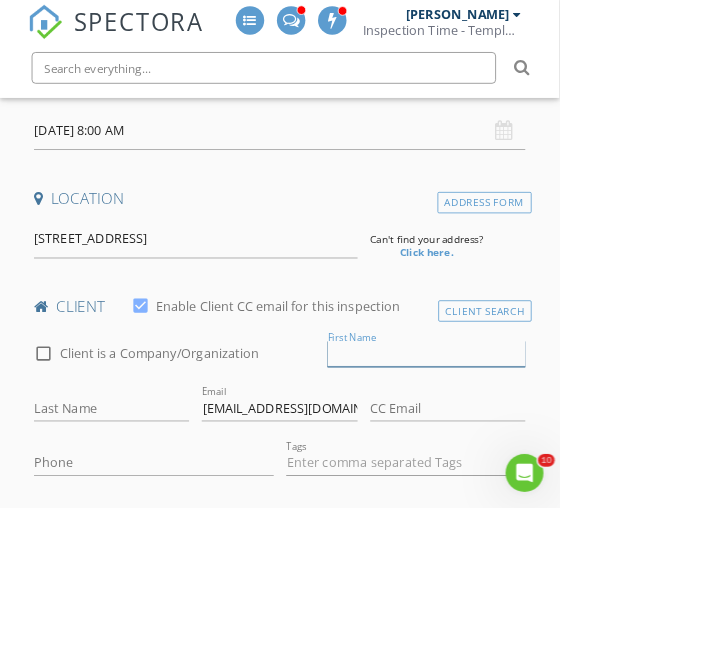 scroll, scrollTop: 433, scrollLeft: 0, axis: vertical 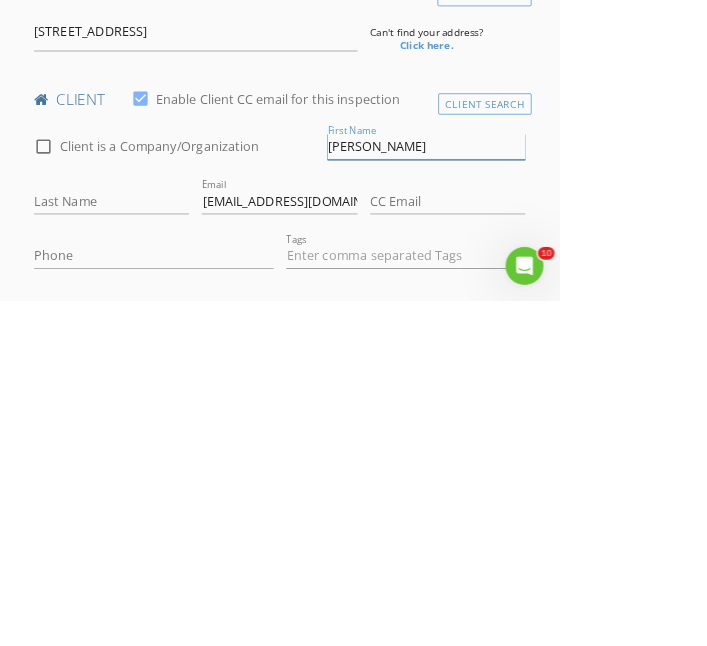 type on "[PERSON_NAME]" 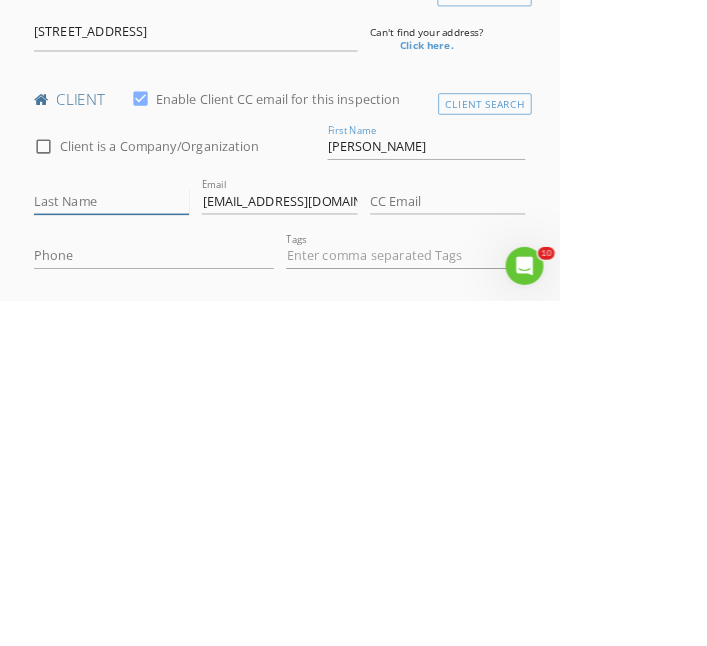 click on "Last Name" at bounding box center (141, 520) 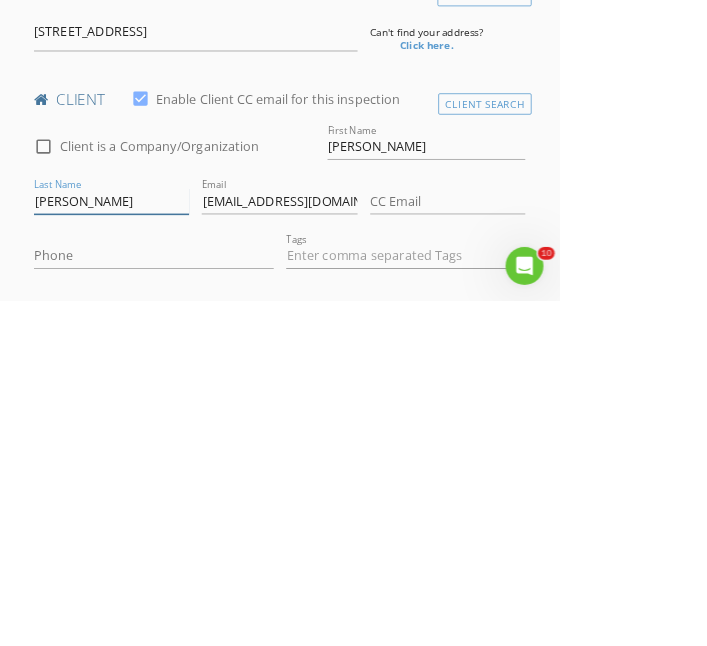 type on "[PERSON_NAME]" 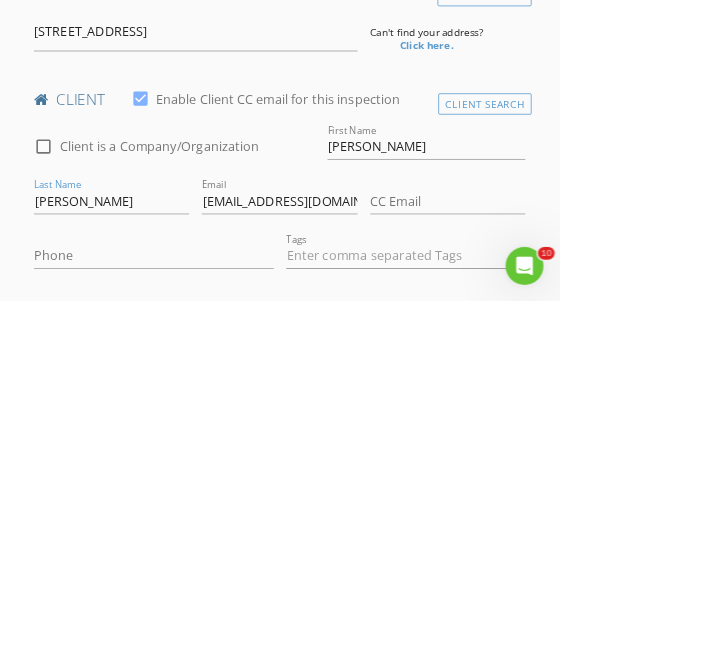 scroll, scrollTop: 433, scrollLeft: 0, axis: vertical 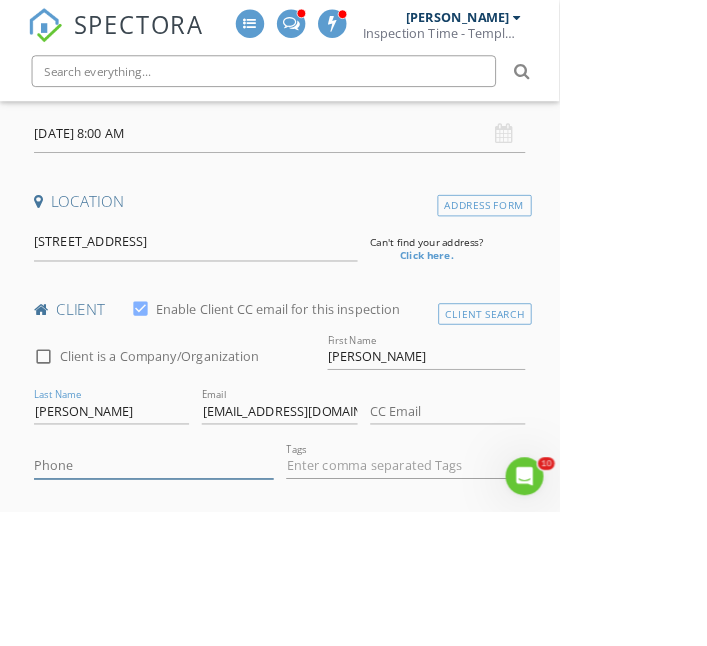 click on "Phone" at bounding box center [194, 589] 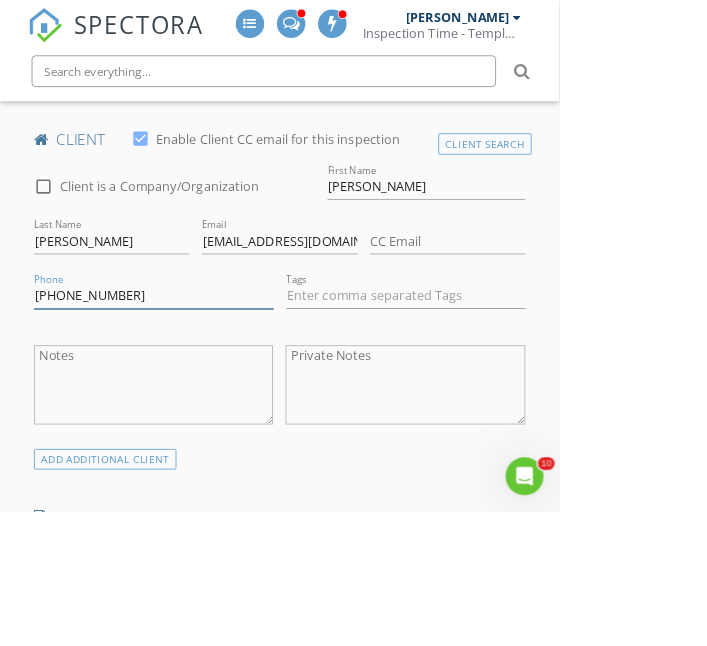 scroll, scrollTop: 684, scrollLeft: 0, axis: vertical 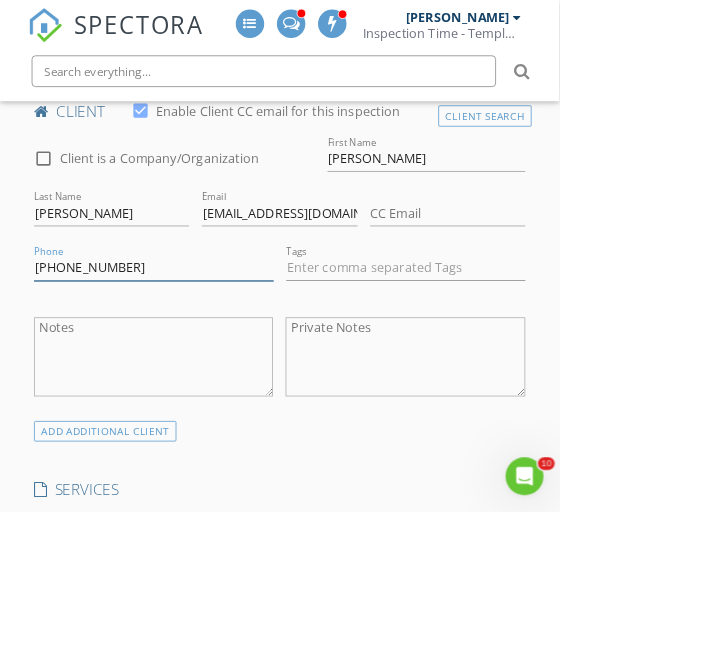 type on "[PHONE_NUMBER]" 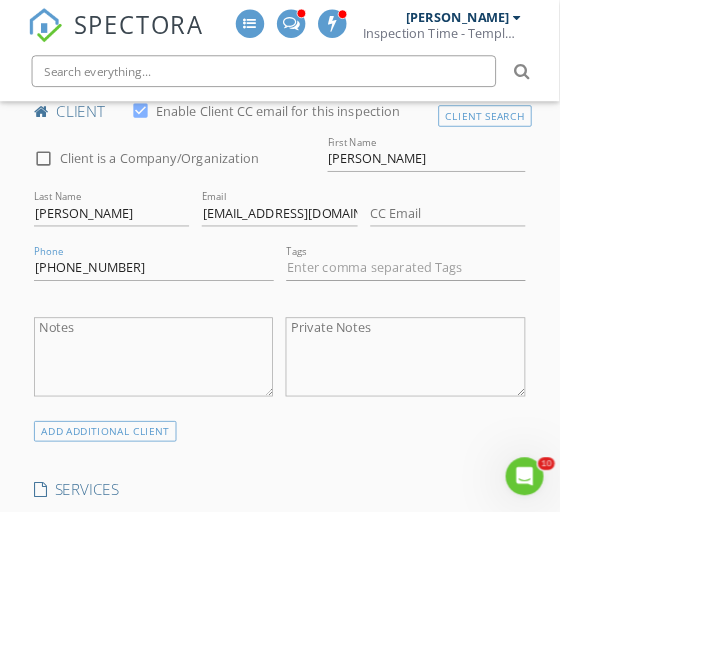 click at bounding box center [339, 679] 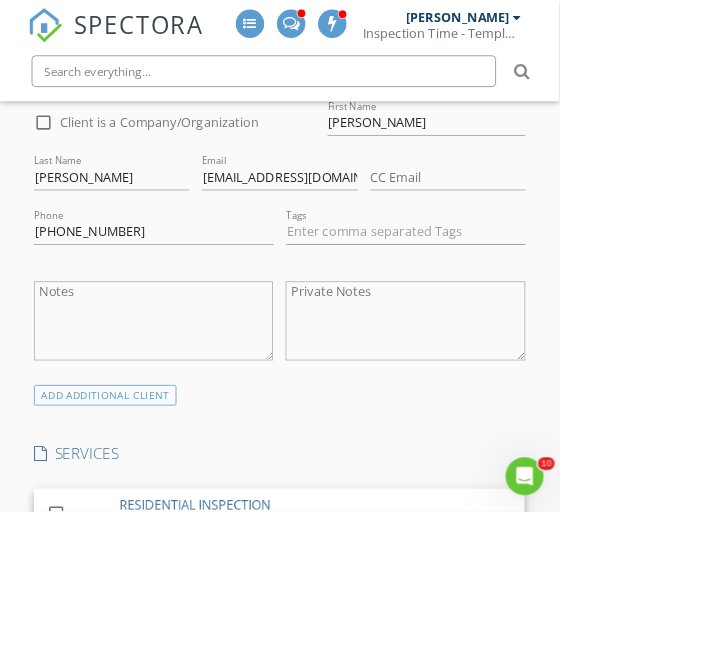 scroll, scrollTop: 730, scrollLeft: 0, axis: vertical 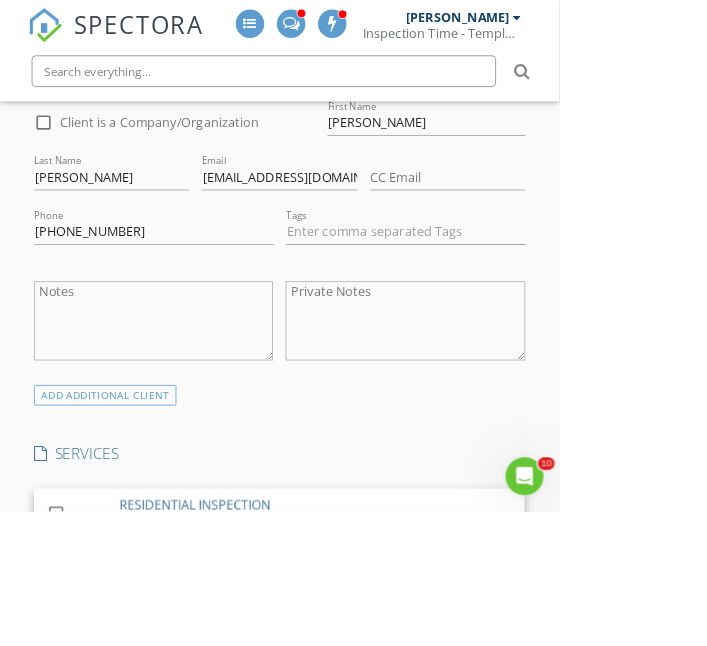 click at bounding box center [71, 711] 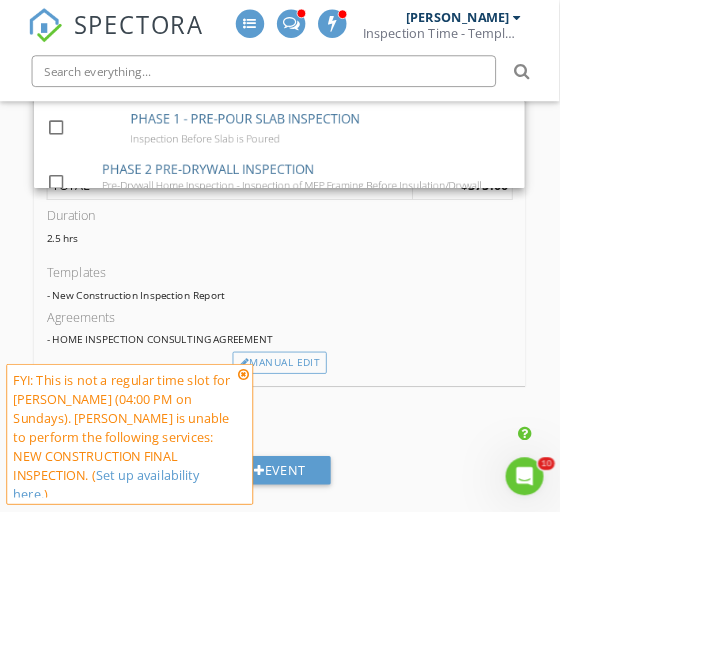 scroll, scrollTop: 1420, scrollLeft: 0, axis: vertical 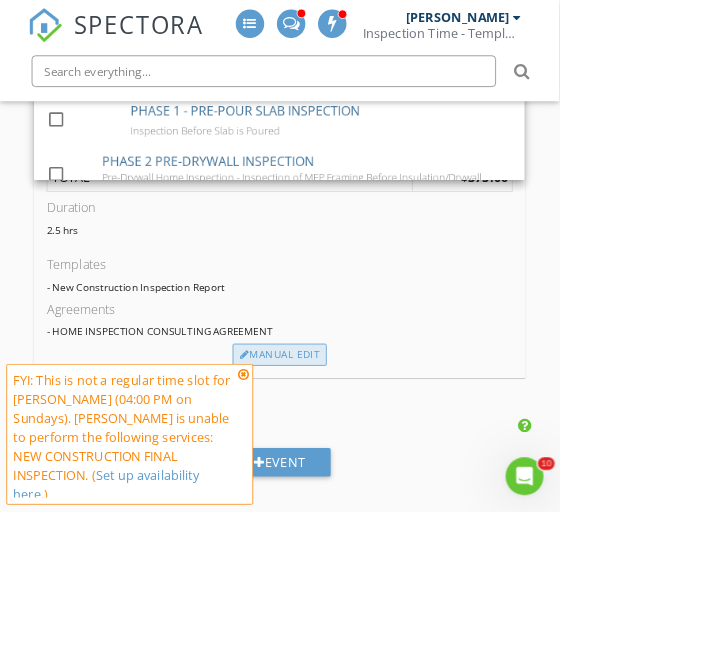 click on "Manual Edit" at bounding box center [353, 448] 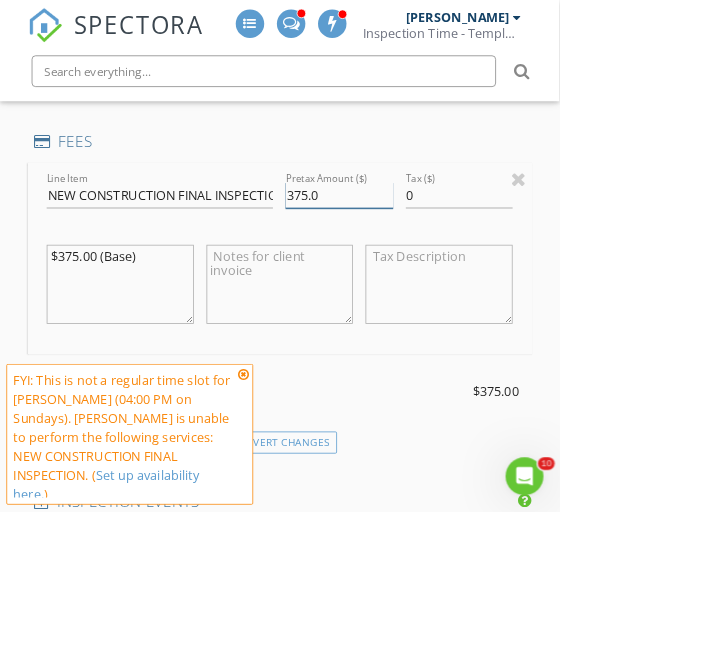 click on "375.0" at bounding box center [428, 246] 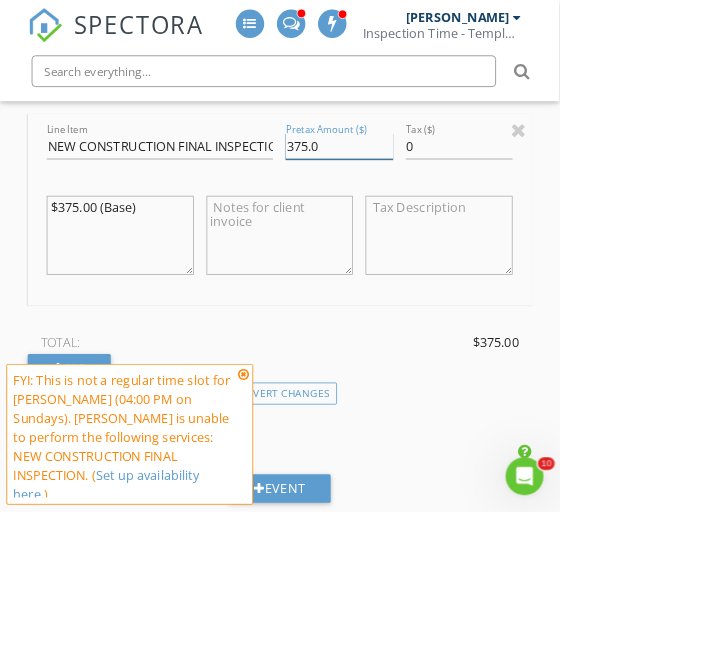 scroll, scrollTop: 1522, scrollLeft: 0, axis: vertical 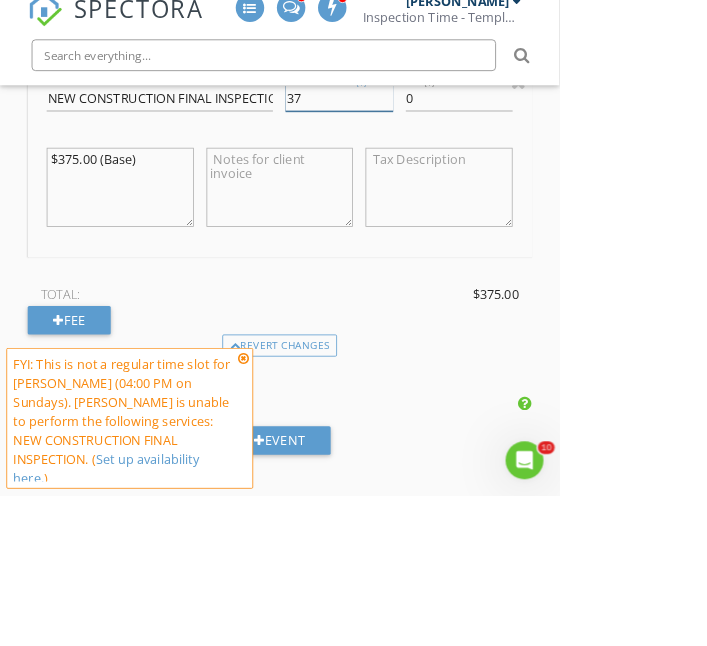 type on "3" 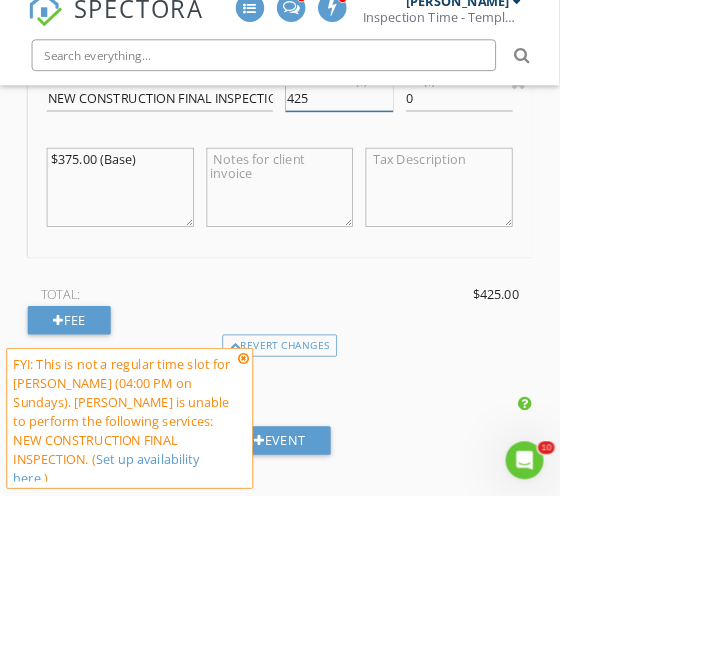 type on "425" 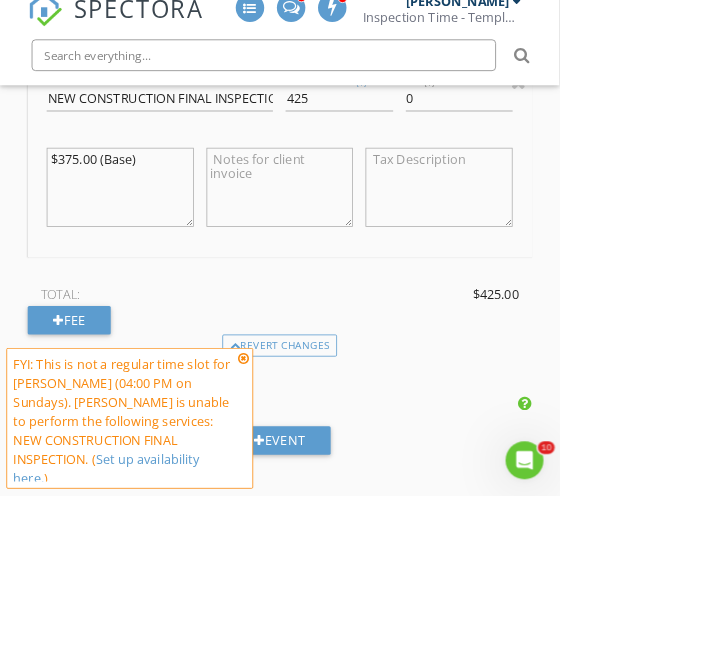 click on "$375.00 (Base)" at bounding box center (151, 257) 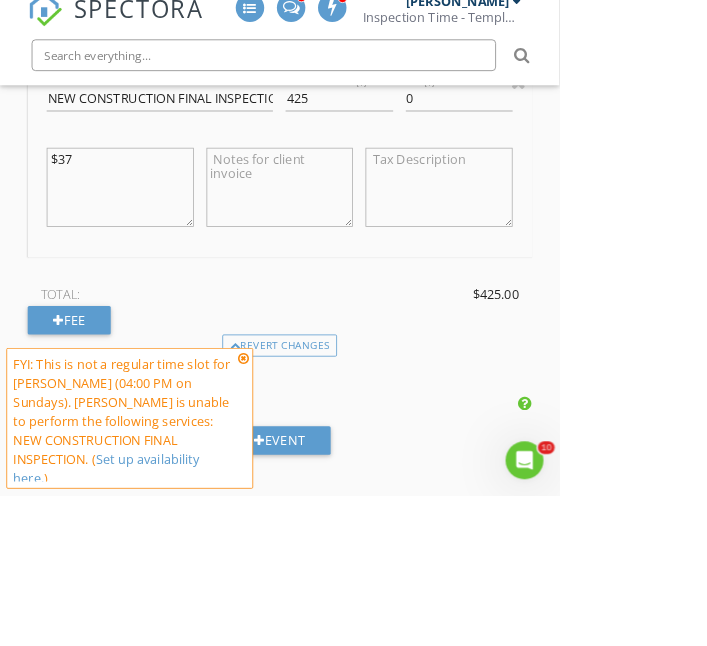type on "$3" 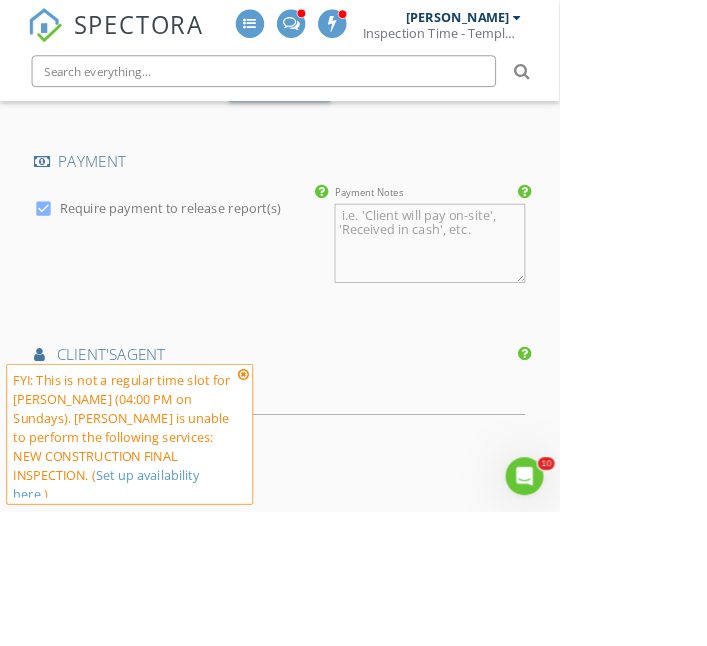 type 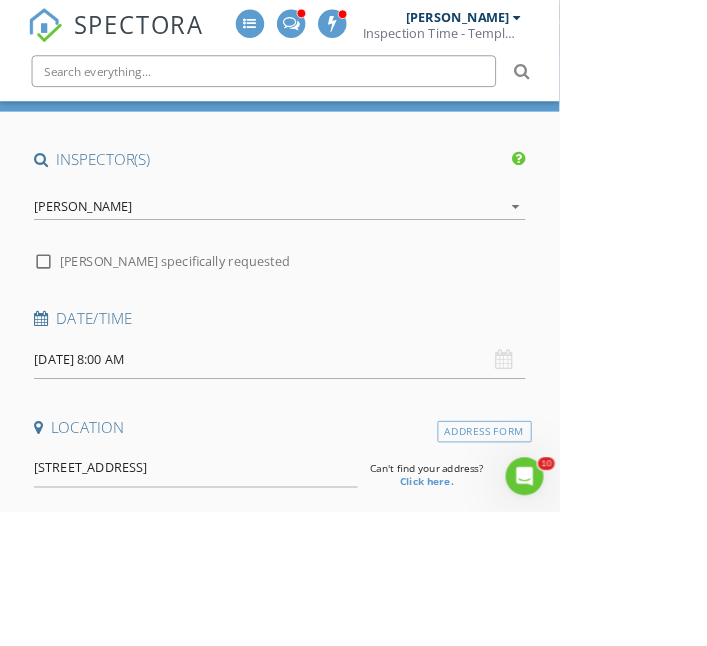 scroll, scrollTop: 149, scrollLeft: 0, axis: vertical 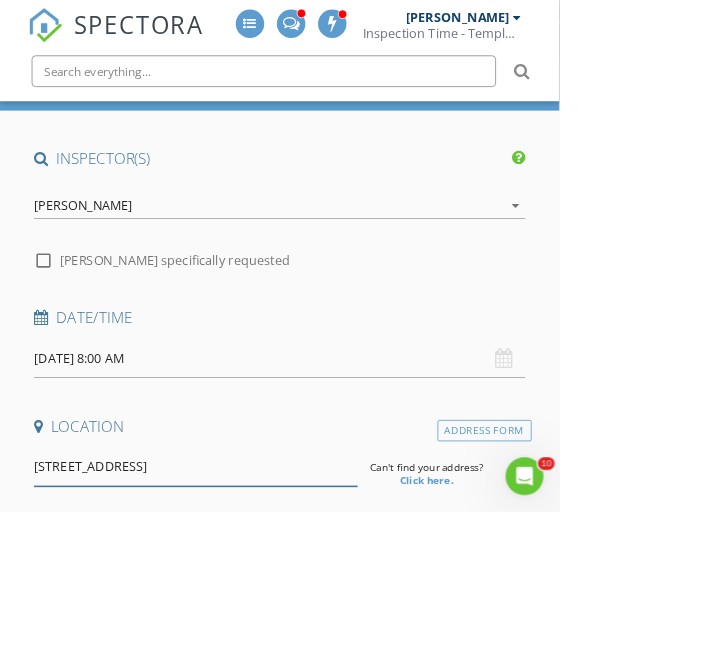 click on "15462 park perch place, magnolia tx 77354" at bounding box center (247, 590) 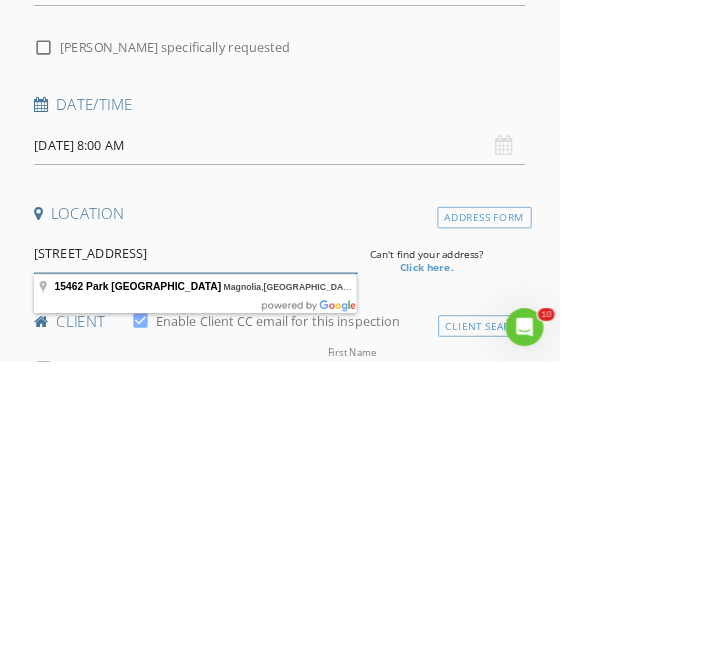 scroll, scrollTop: 230, scrollLeft: 0, axis: vertical 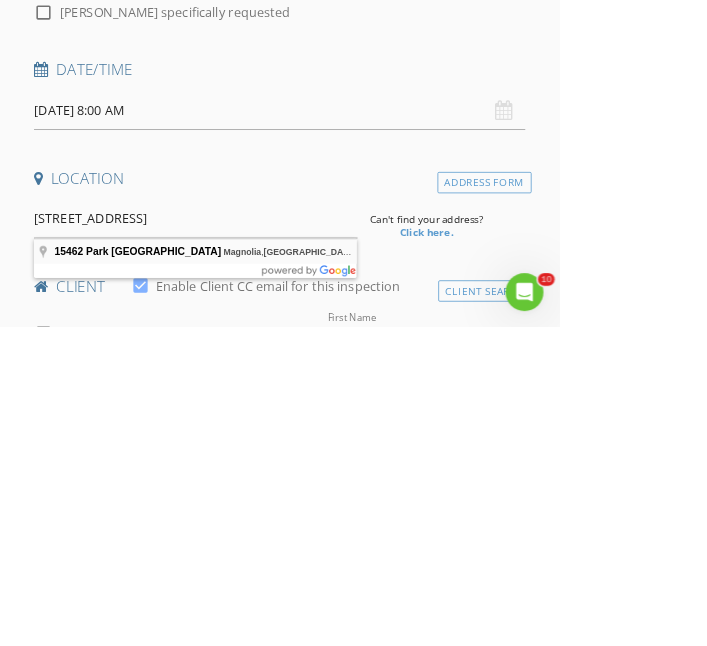 type on "15462 Park Perch Place, Magnolia, TX 77354, USA" 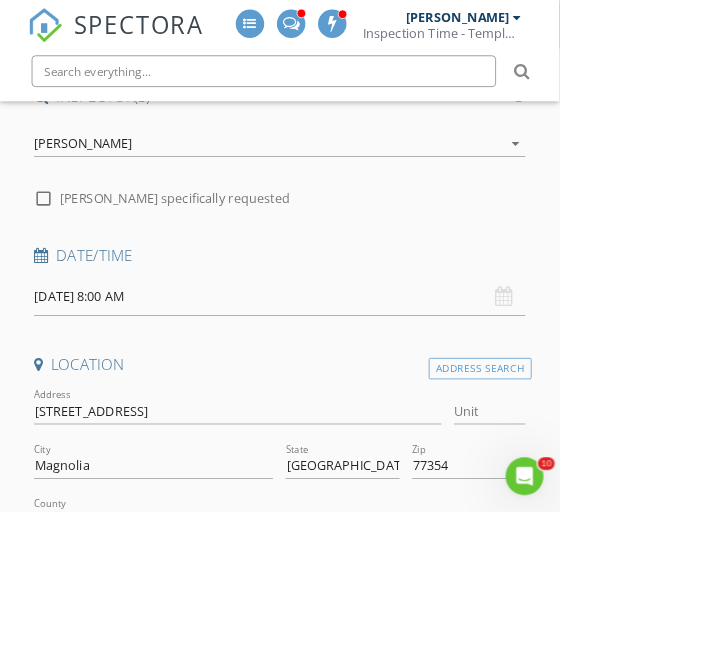 click on "Year Built" at bounding box center (353, 726) 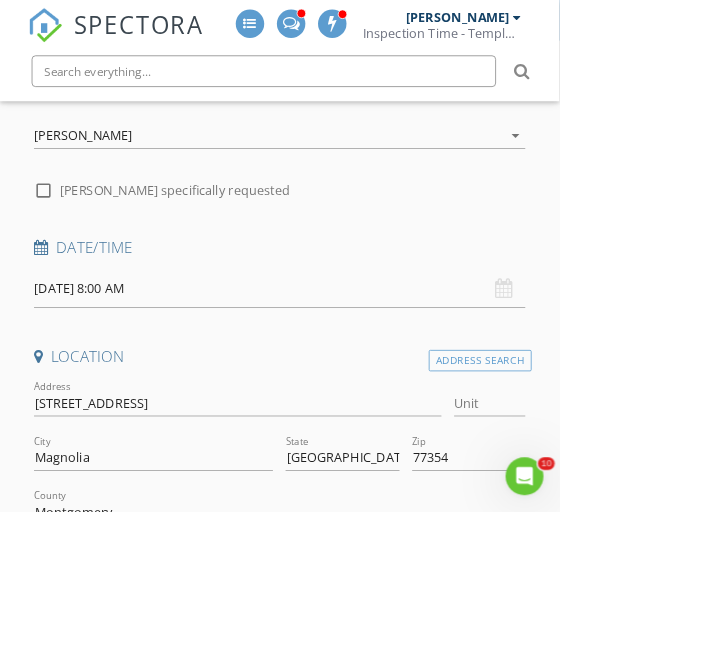 scroll, scrollTop: 318, scrollLeft: 0, axis: vertical 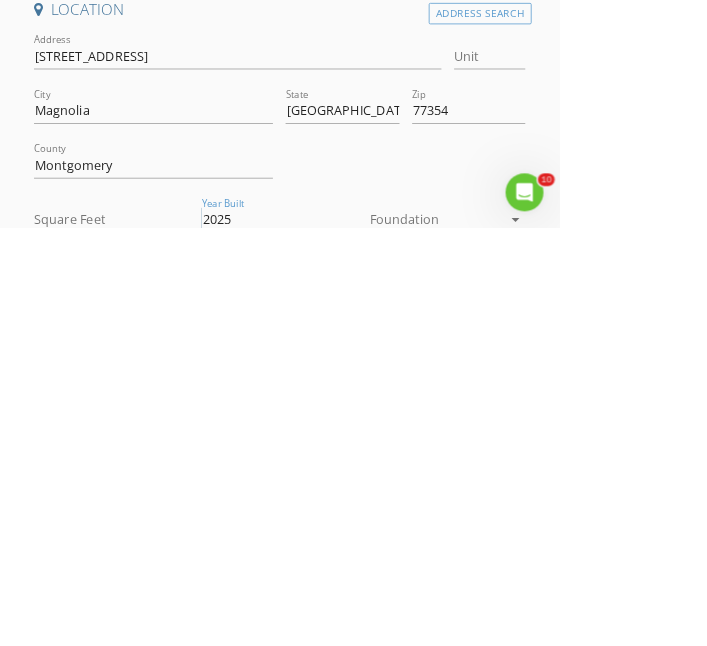 type on "2025" 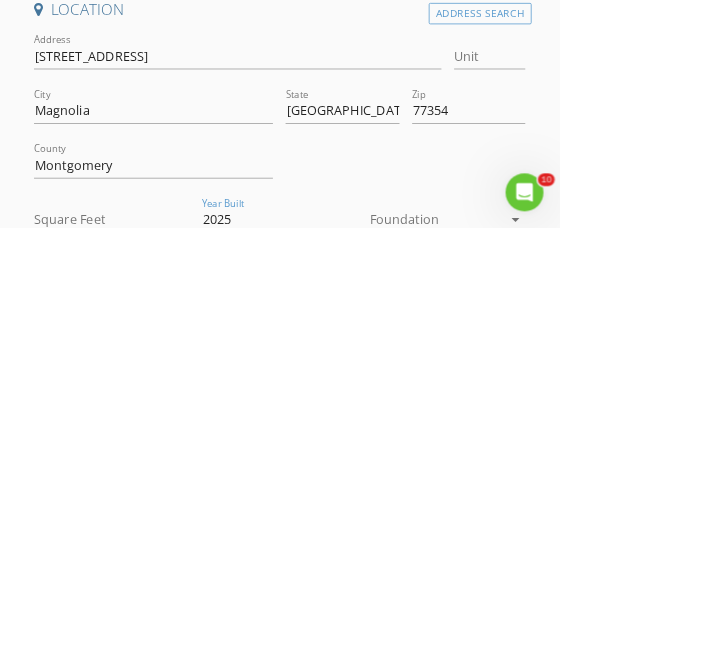 click at bounding box center (552, 636) 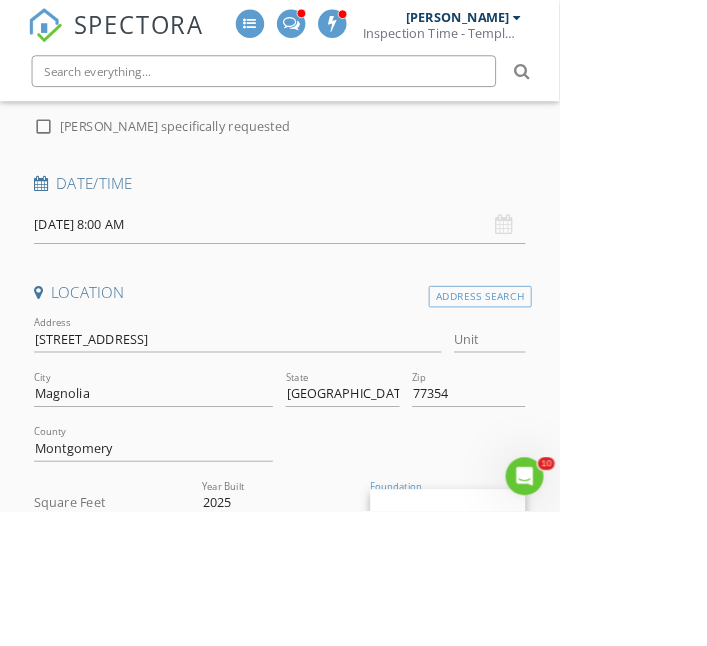 click on "Slab" at bounding box center (566, 739) 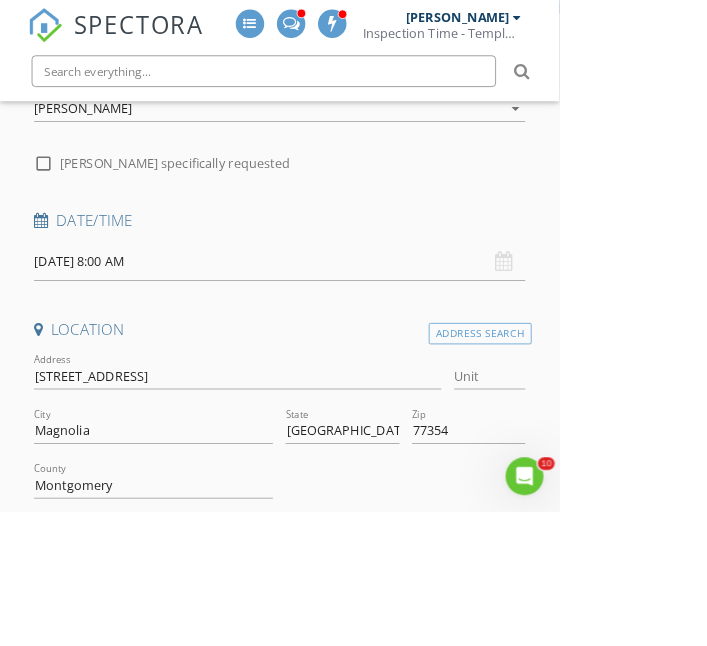 click on "Square Feet" at bounding box center [141, 682] 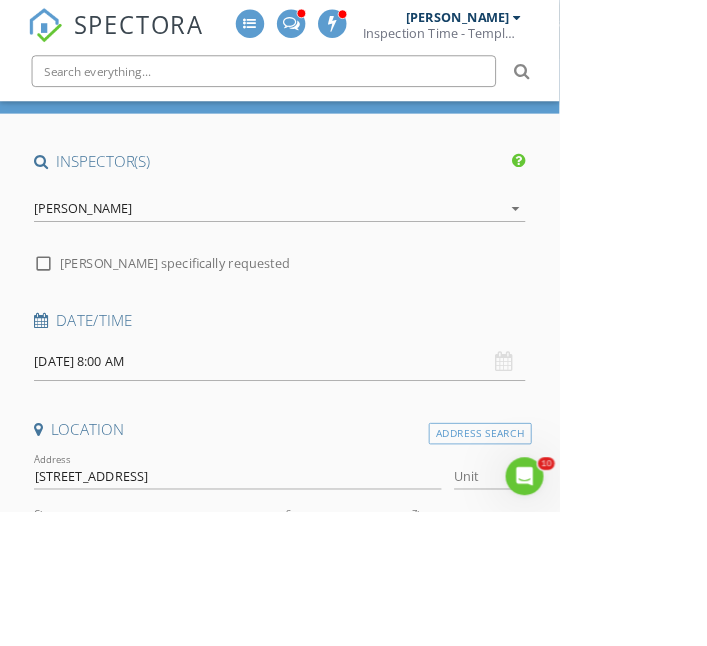 scroll, scrollTop: 0, scrollLeft: 0, axis: both 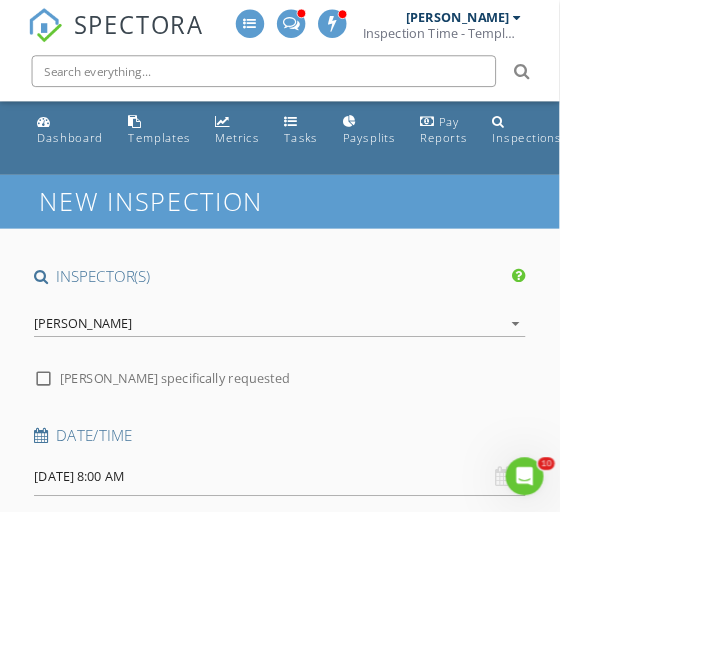 type on "1500" 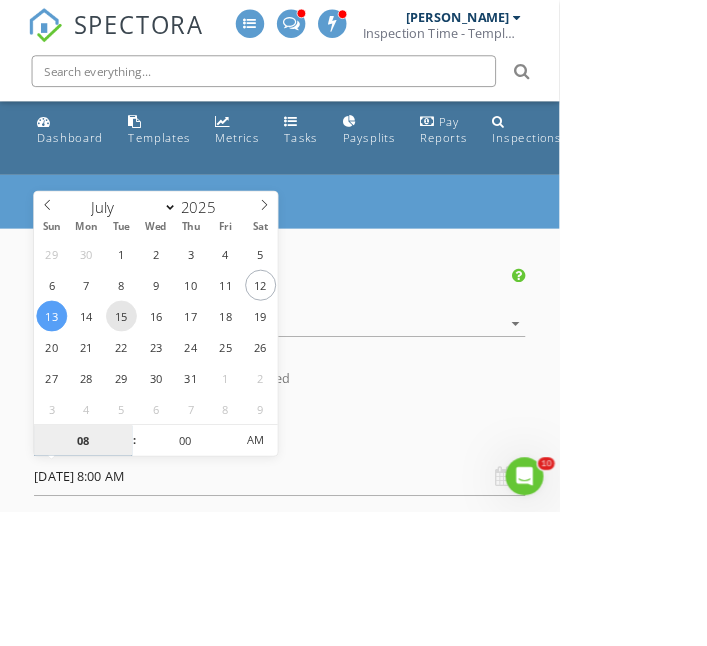type on "07/15/2025 8:00 AM" 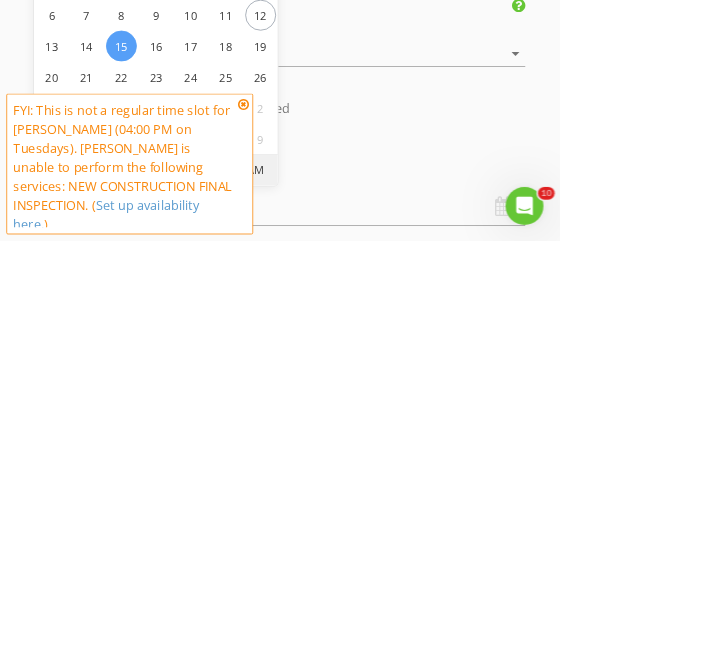 click on "AM" at bounding box center (323, 556) 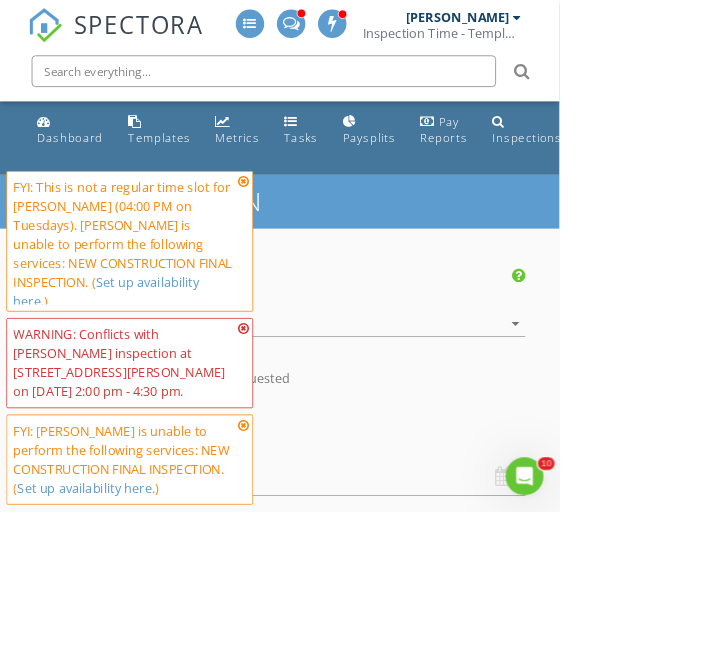 click on "SPECTORA
Aaron Davis
Inspection Time - Temple/Waco
Role:
Inspector
Change Role
Dashboard
New Inspection
Inspections
Calendar
Template Editor
Contacts
Automations
Team
Metrics
Payments
Data Exports
Billing
Conversations
Tasks
Reporting
Advanced
Equipment
Settings
What's New
Sign Out
Change Active Role
Your account has more than one possible role. Please choose how you'd like to view the site:
Company/Agency
City
Role
Dashboard
Templates
Metrics
Tasks
Paysplits
Pay Reports
Inspections
Settings
Support Center
Basement Slab Crawlspace           Truck" at bounding box center (353, 2237) 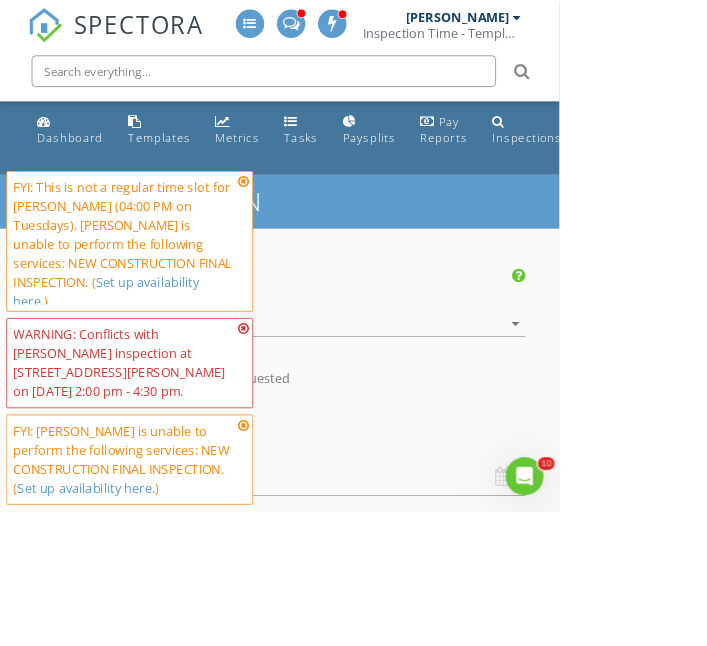 click at bounding box center (308, 415) 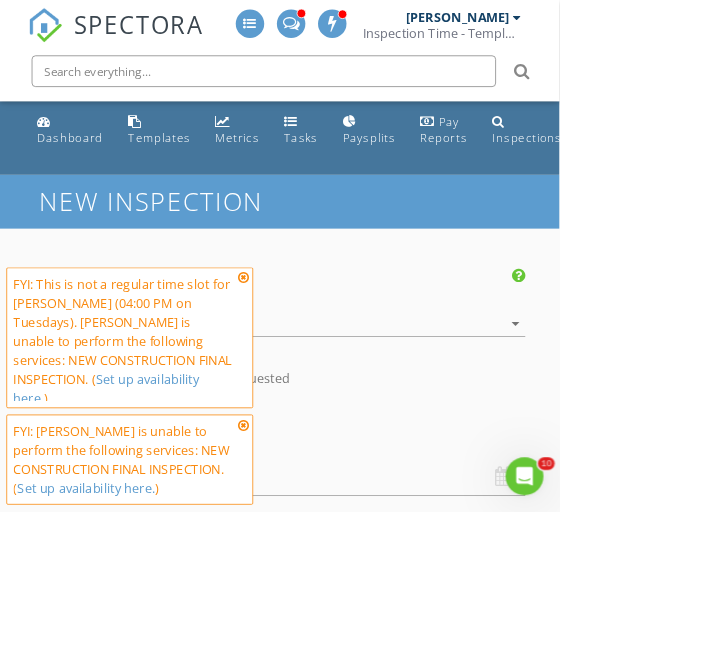 click on "[PERSON_NAME]" at bounding box center [339, 409] 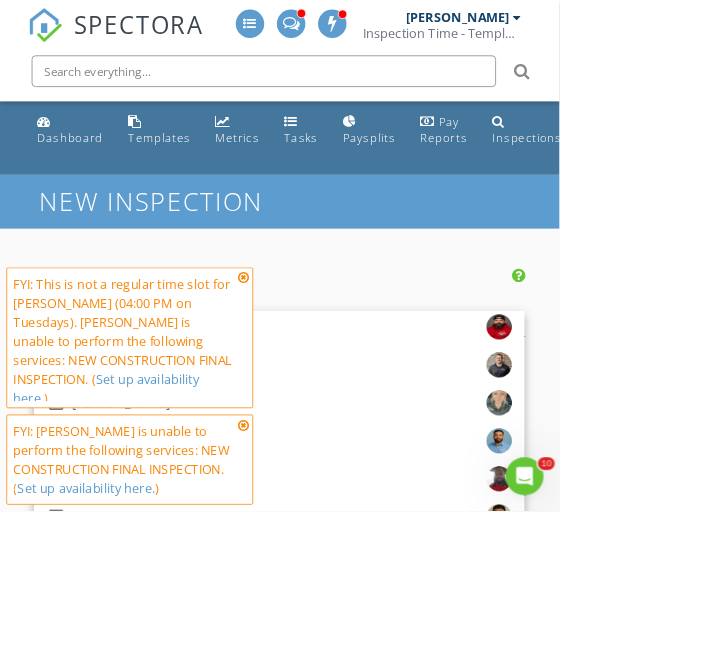 click at bounding box center [308, 351] 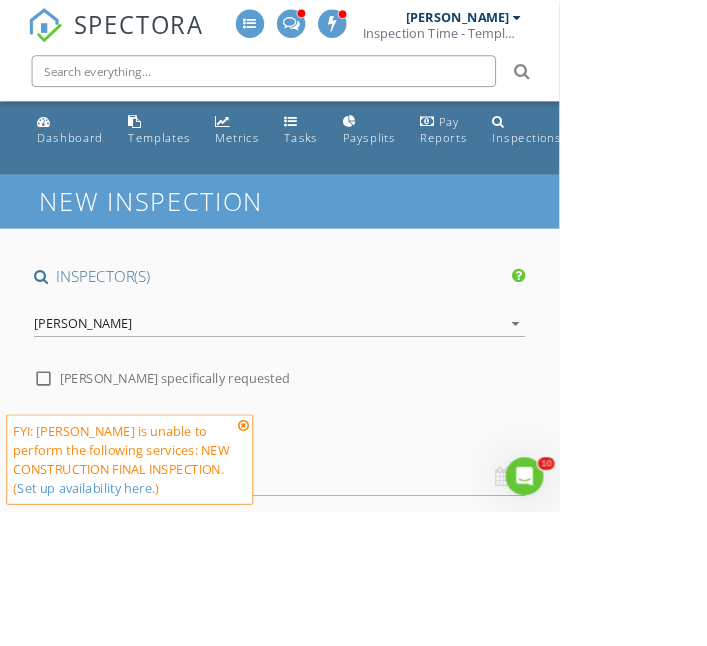 click at bounding box center (308, 537) 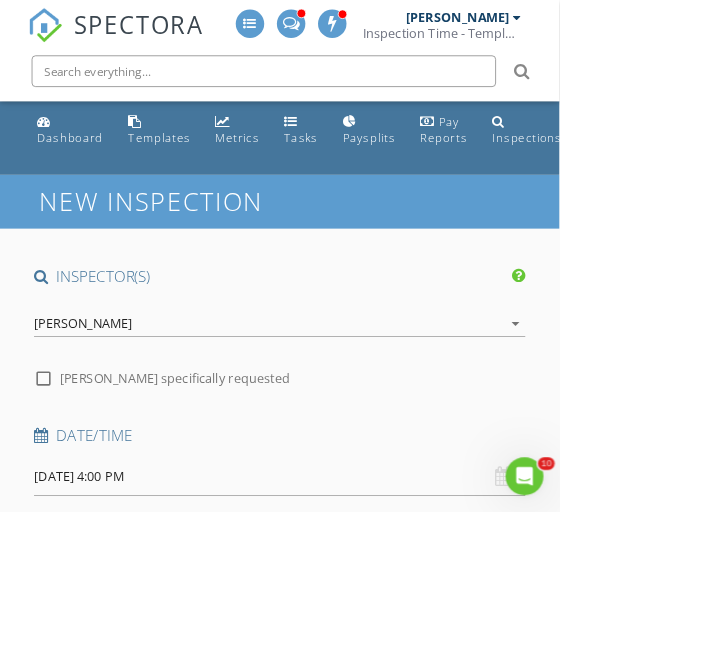click on "[DATE] 4:00 PM" at bounding box center [353, 602] 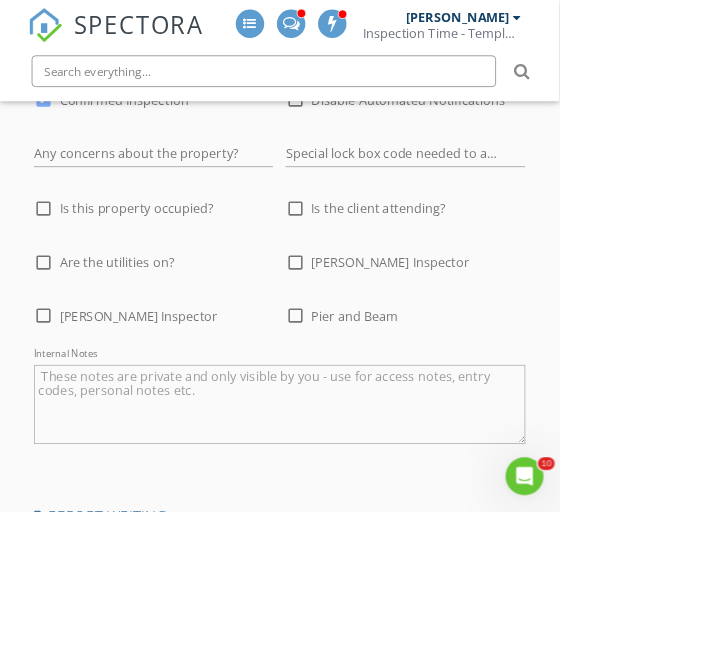 scroll, scrollTop: 3529, scrollLeft: 0, axis: vertical 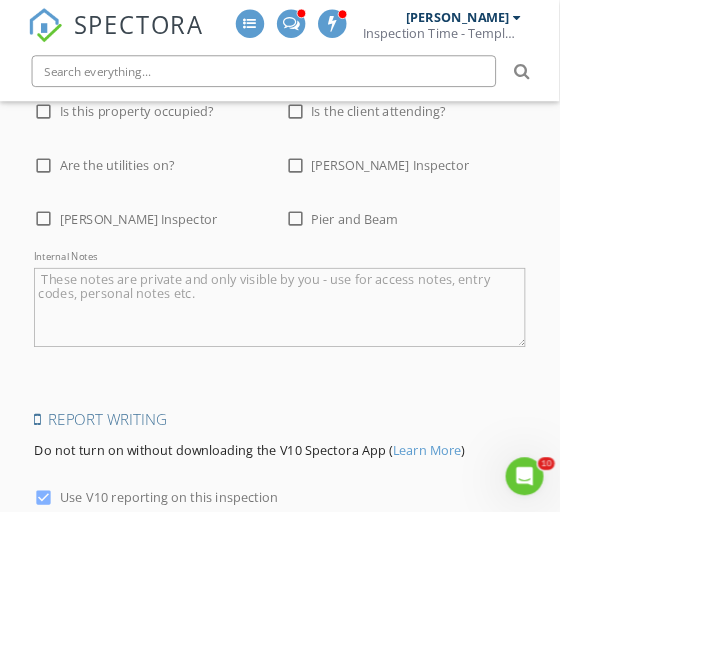 click on "Save Inspection" at bounding box center (353, 855) 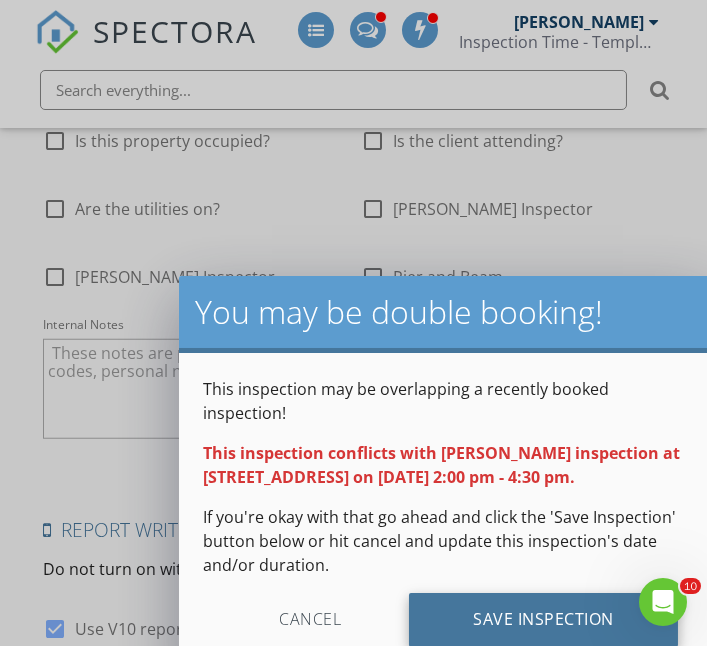 click on "Save Inspection" at bounding box center [543, 620] 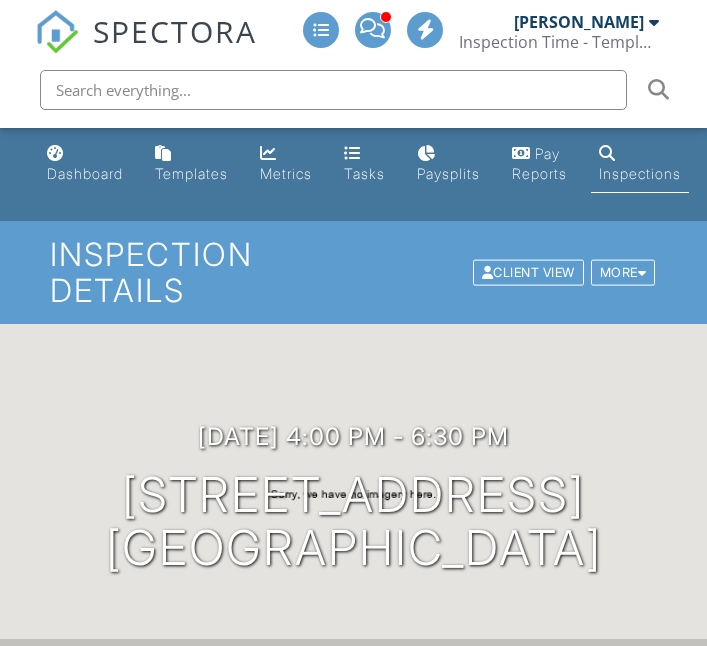 scroll, scrollTop: 0, scrollLeft: 0, axis: both 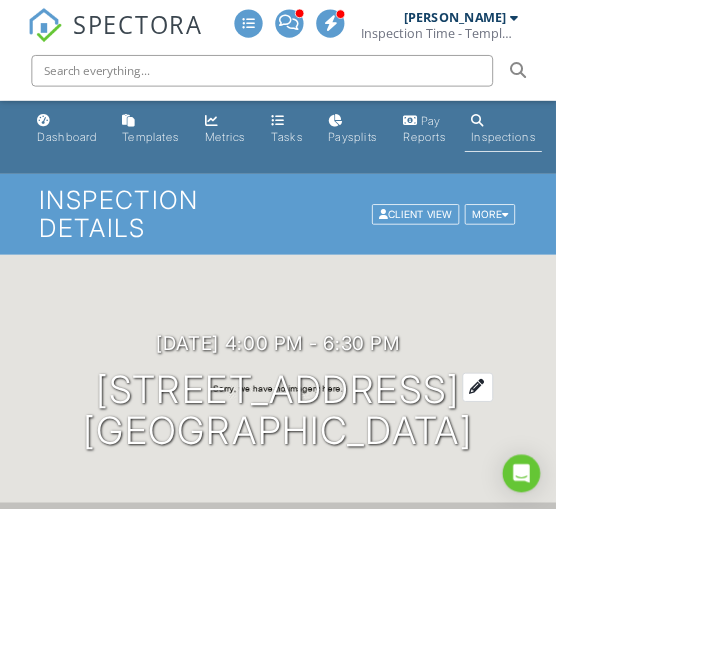 click on "[STREET_ADDRESS]
[GEOGRAPHIC_DATA]" at bounding box center (354, 522) 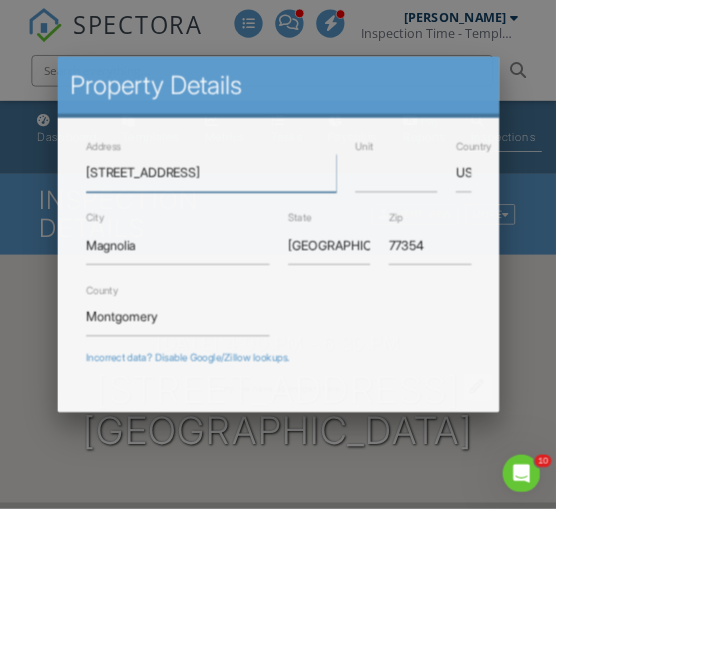 scroll, scrollTop: 0, scrollLeft: 0, axis: both 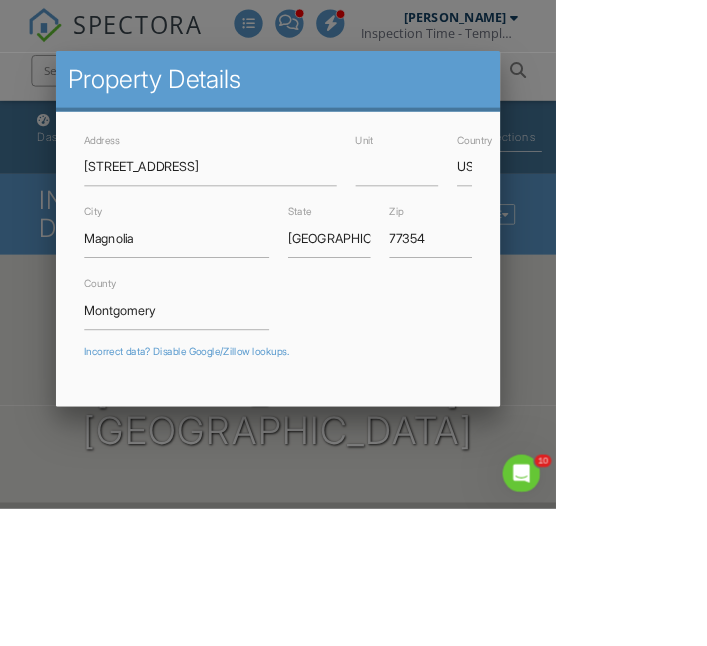 click at bounding box center (353, 304) 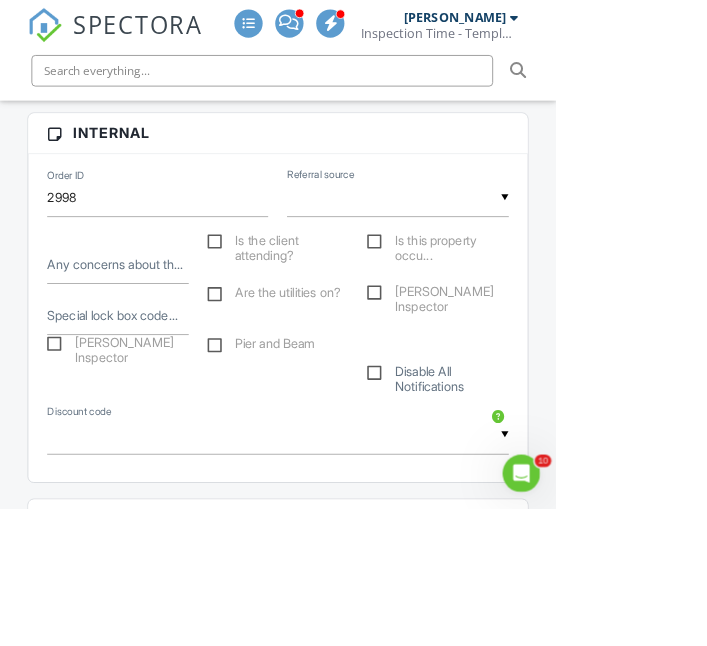 scroll, scrollTop: 1042, scrollLeft: 0, axis: vertical 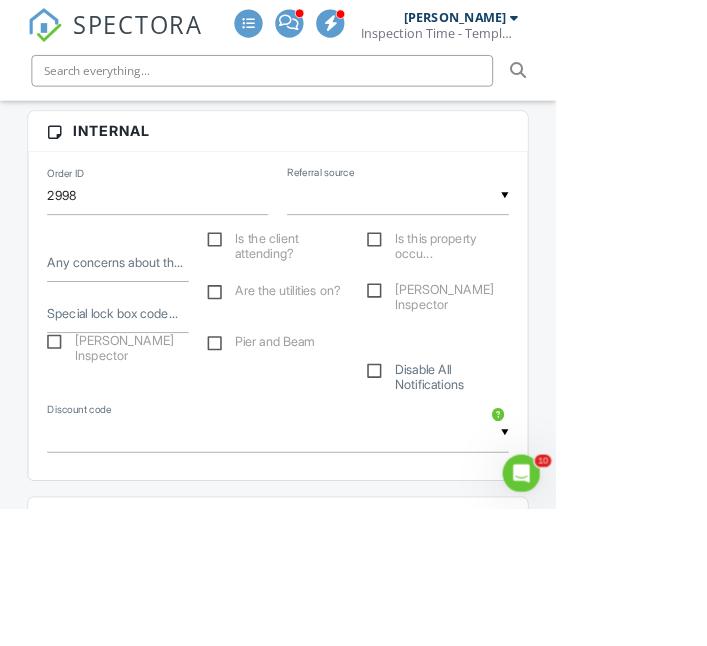 click at bounding box center (505, 248) 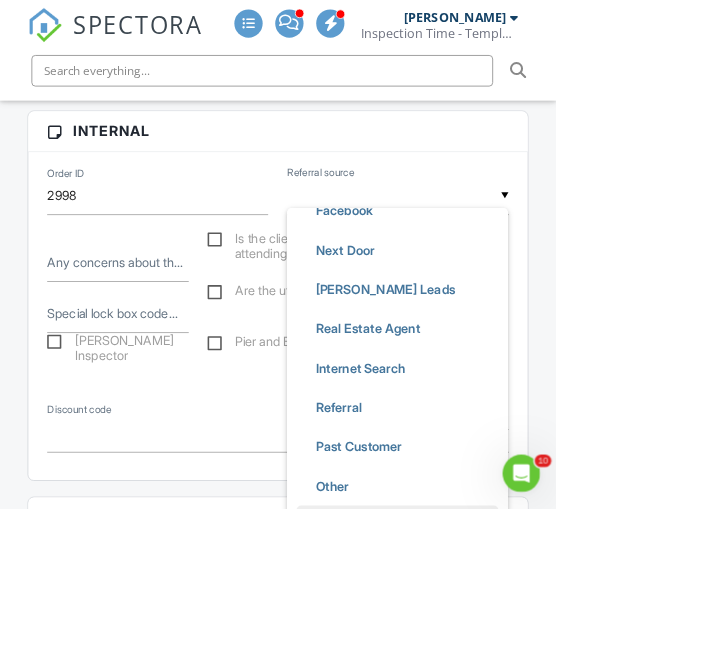 click on "Google Guaranteed" at bounding box center (473, 667) 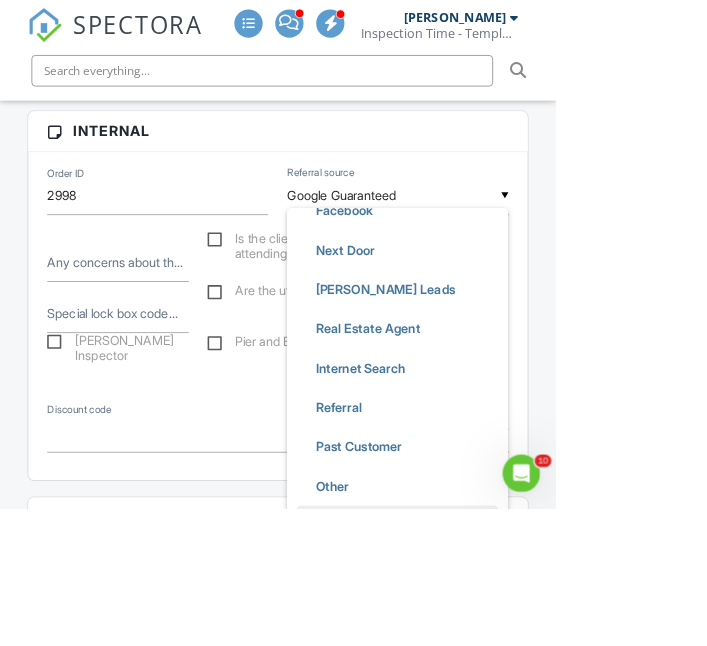 scroll, scrollTop: 494, scrollLeft: 0, axis: vertical 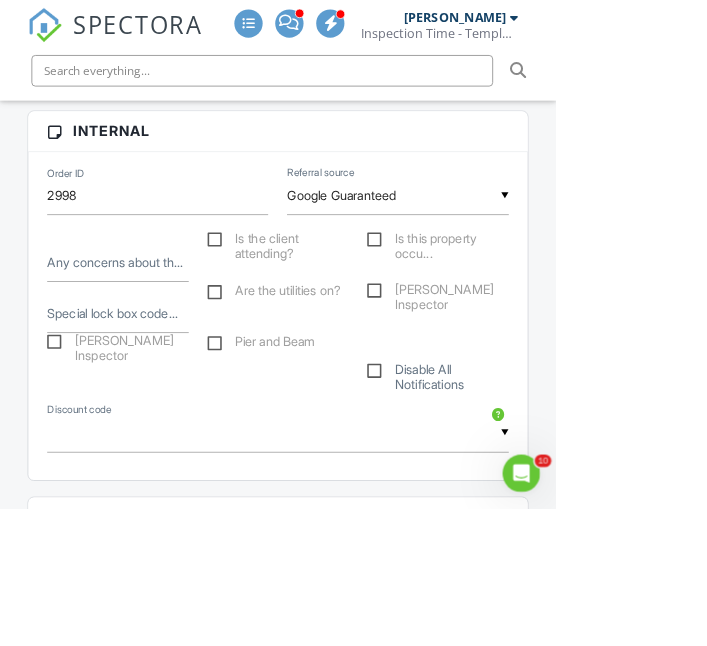 click on "SPECTORA
[PERSON_NAME]
Inspection Time - Temple/[GEOGRAPHIC_DATA]
Role:
Inspector
Change Role
Dashboard
New Inspection
Inspections
Calendar
Template Editor
Contacts
Automations
Team
Metrics
Payments
Data Exports
Billing
Conversations
Tasks
Reporting
Advanced
Equipment
Settings
What's New
Sign Out
Change Active Role
Your account has more than one possible role. Please choose how you'd like to view the site:
Company/Agency
City
Role
Dashboard
Templates
Metrics
Tasks
Paysplits
Pay Reports
Inspections
Settings
Support Center
Inspection Details
Client View" at bounding box center (353, 1175) 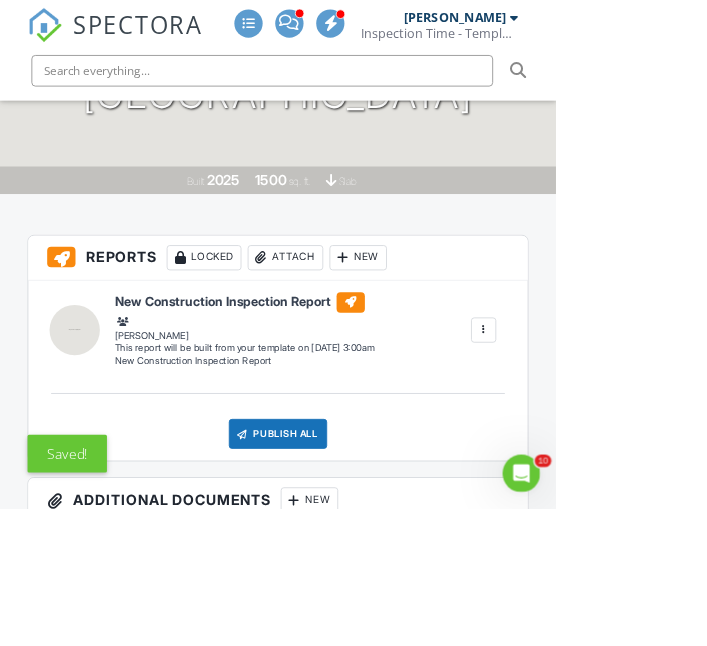 scroll, scrollTop: 0, scrollLeft: 0, axis: both 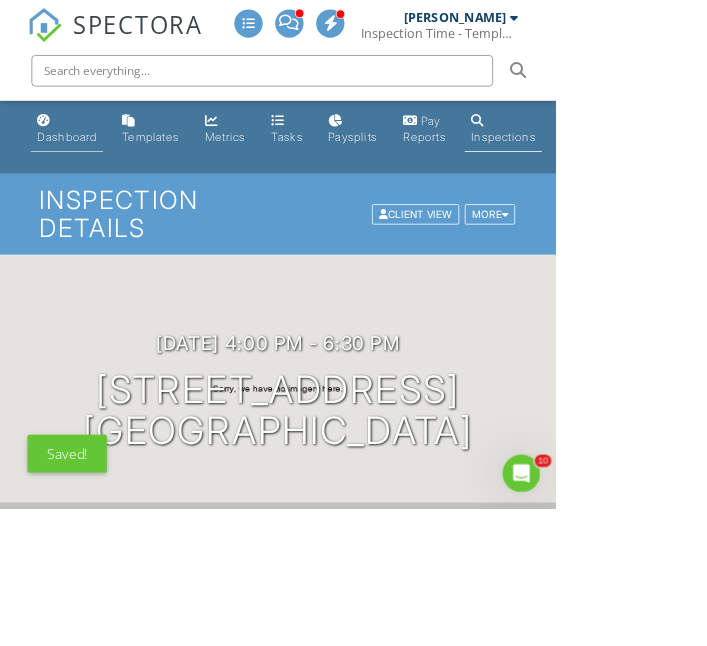 click on "Dashboard" at bounding box center (85, 173) 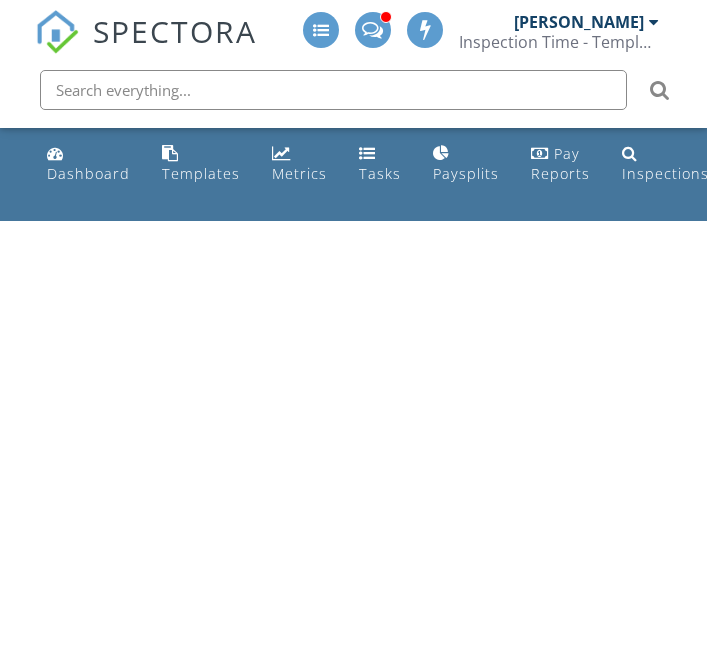 scroll, scrollTop: 0, scrollLeft: 0, axis: both 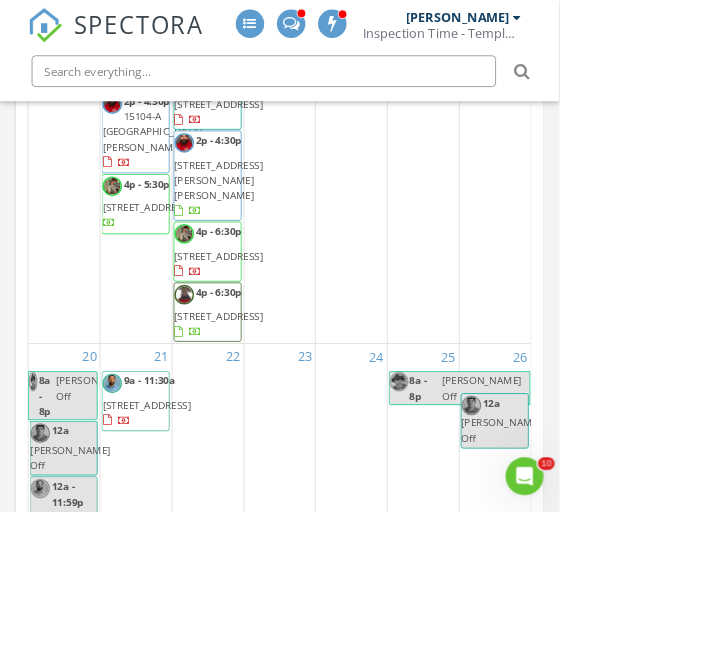 click on "SPECTORA
Aaron Davis
Inspection Time - Temple/Waco
Role:
Inspector
Change Role
Dashboard
New Inspection
Inspections
Calendar
Template Editor
Contacts
Automations
Team
Metrics
Payments
Data Exports
Billing
Conversations
Tasks
Reporting
Advanced
Equipment
Settings
What's New
Sign Out
Change Active Role
Your account has more than one possible role. Please choose how you'd like to view the site:
Company/Agency
City
Role
Dashboard
Templates
Metrics
Tasks
Paysplits
Pay Reports
Inspections
Settings
Support Center
All schedulers" at bounding box center [353, 3367] 